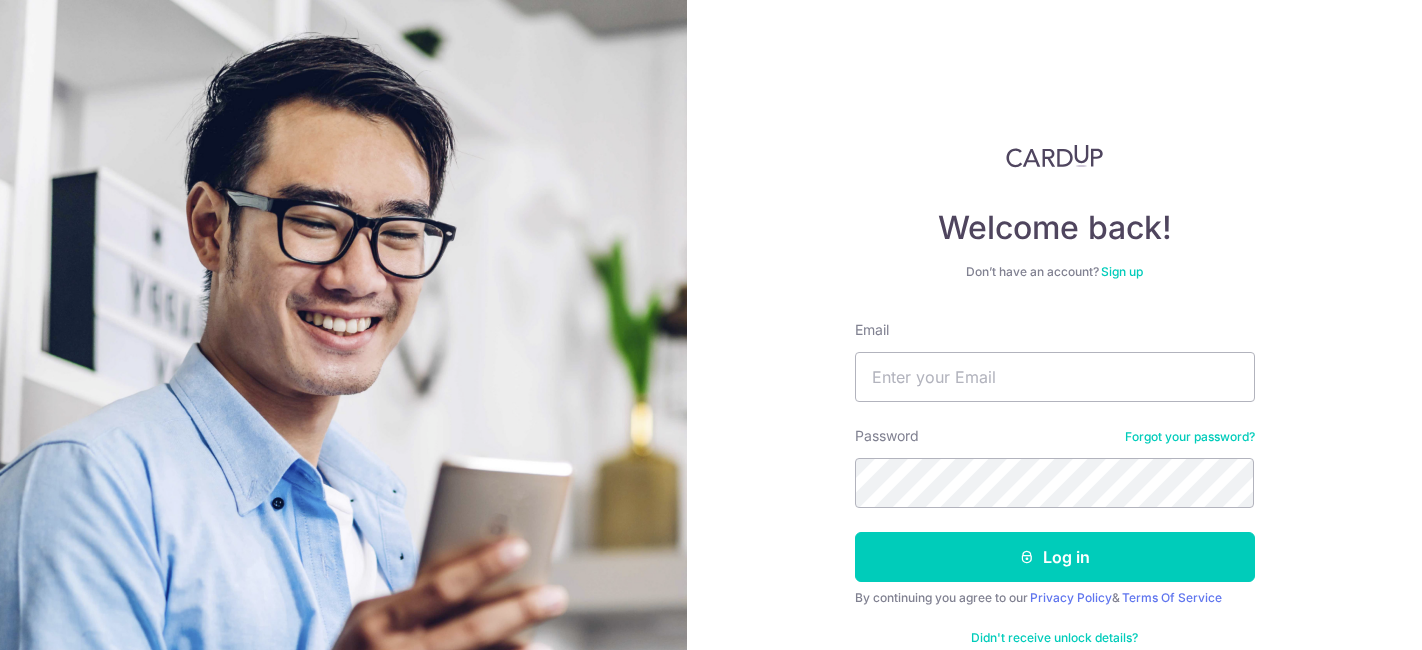 scroll, scrollTop: 0, scrollLeft: 0, axis: both 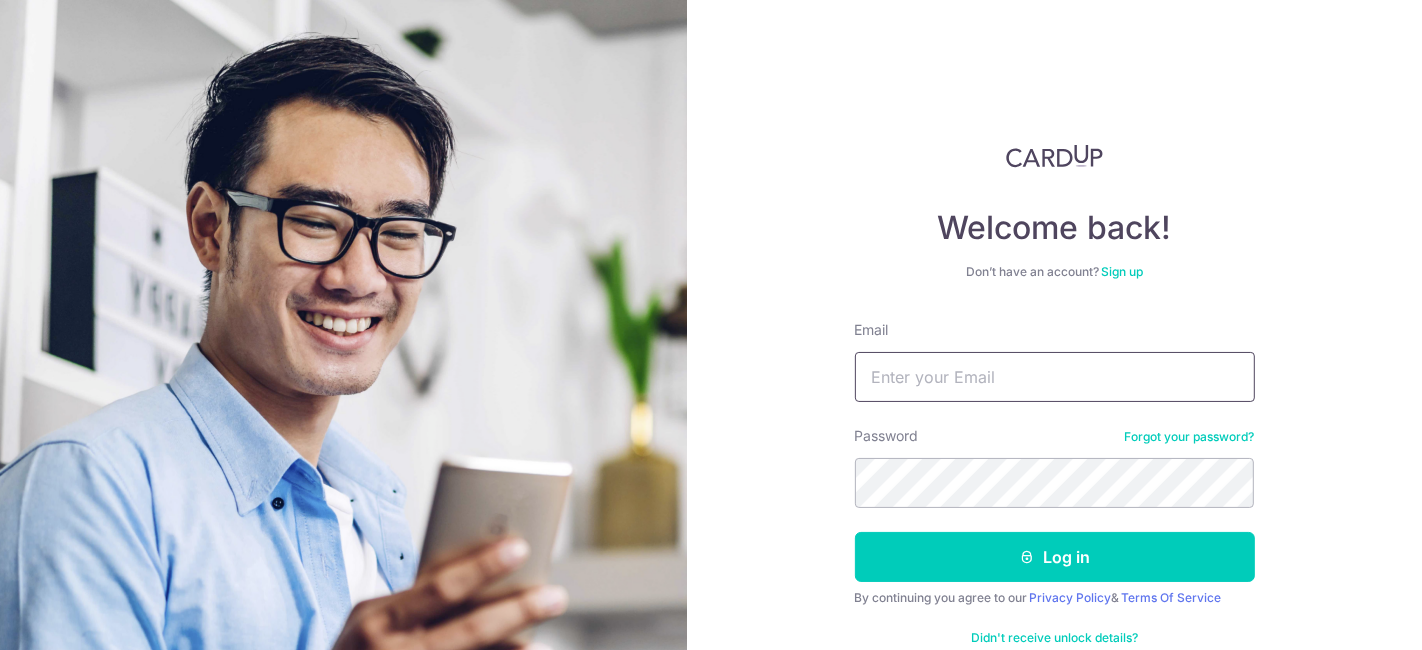 click on "Email" at bounding box center (1055, 377) 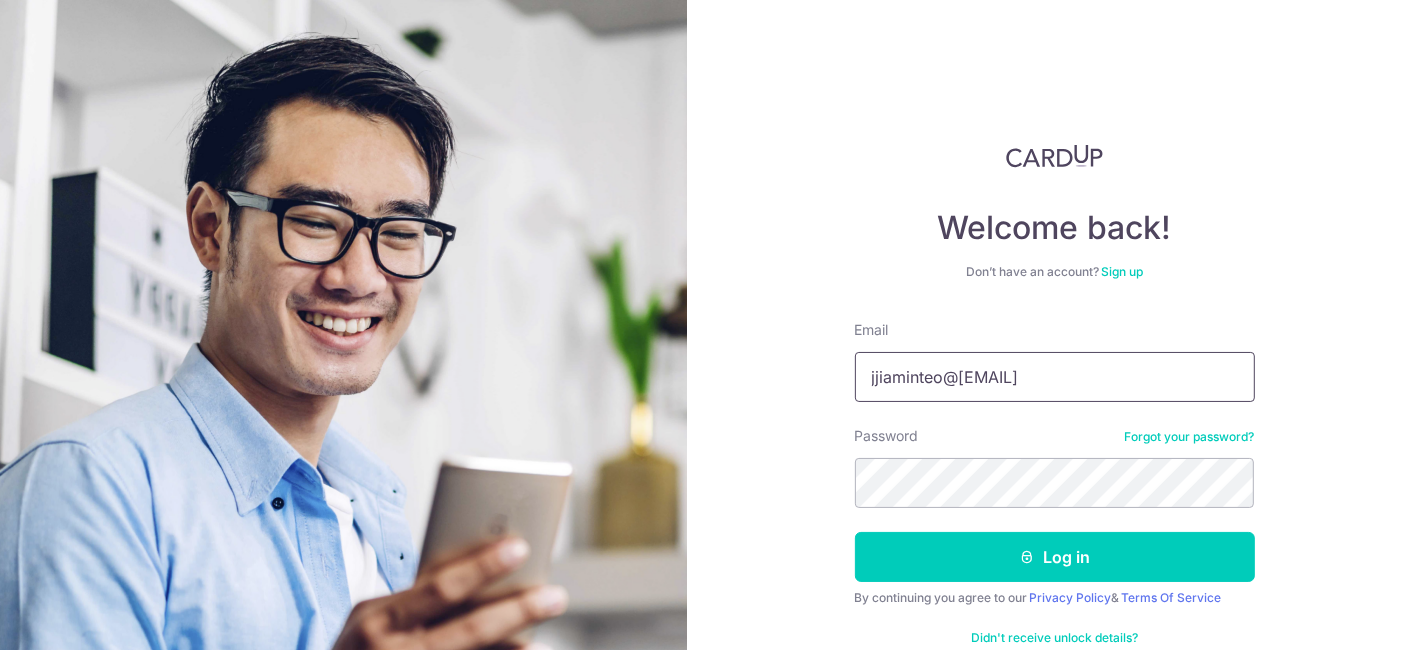 type on "[EMAIL]" 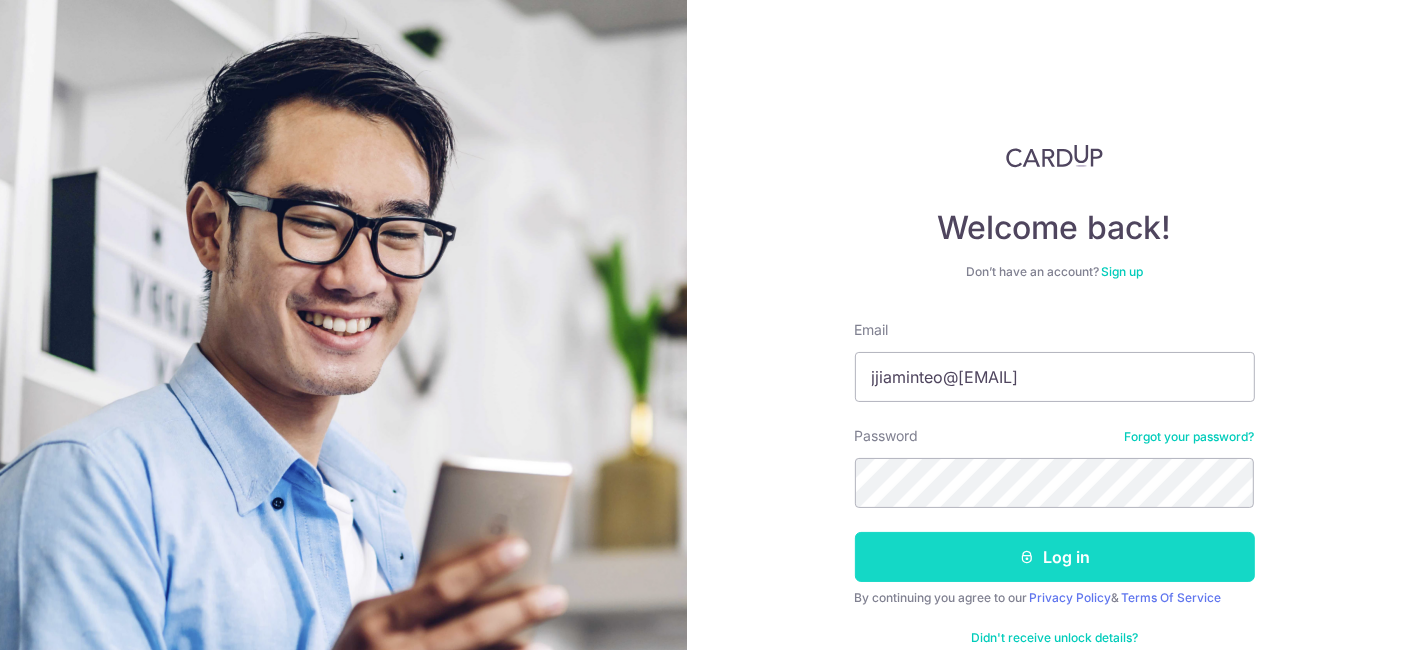 click on "Log in" at bounding box center [1055, 557] 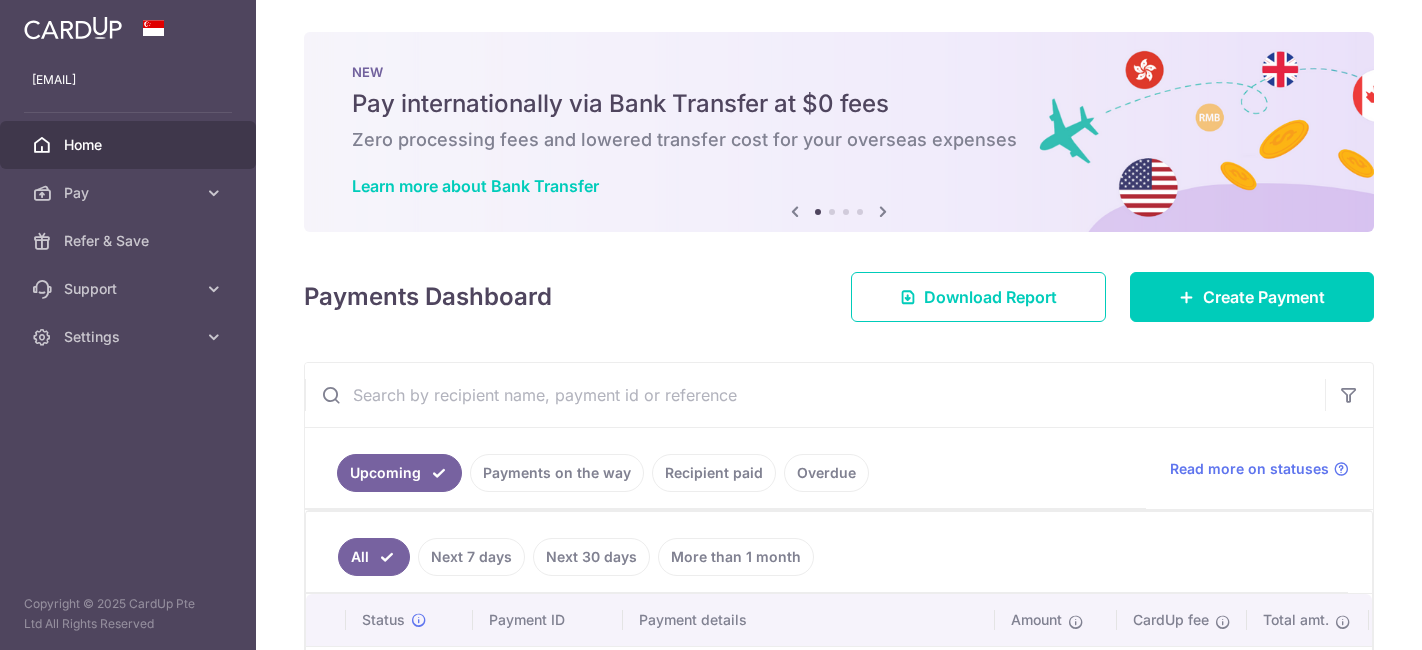 scroll, scrollTop: 0, scrollLeft: 0, axis: both 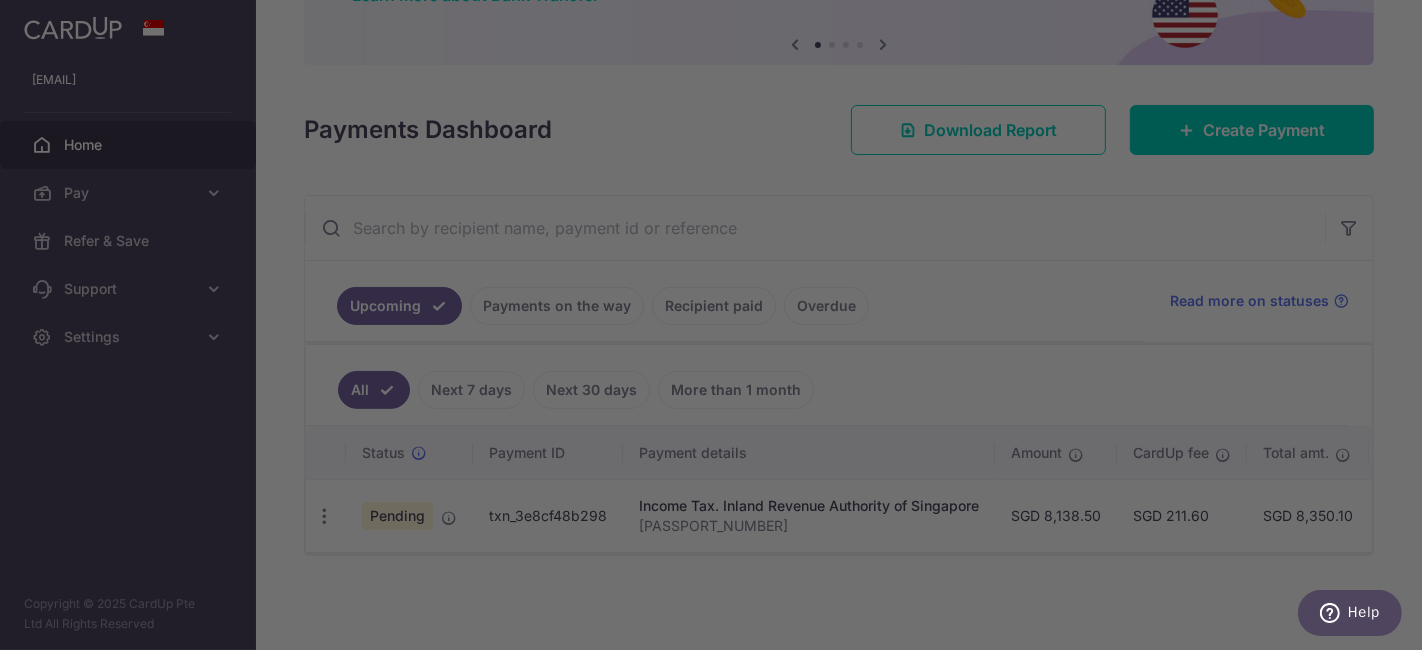 click at bounding box center [718, 328] 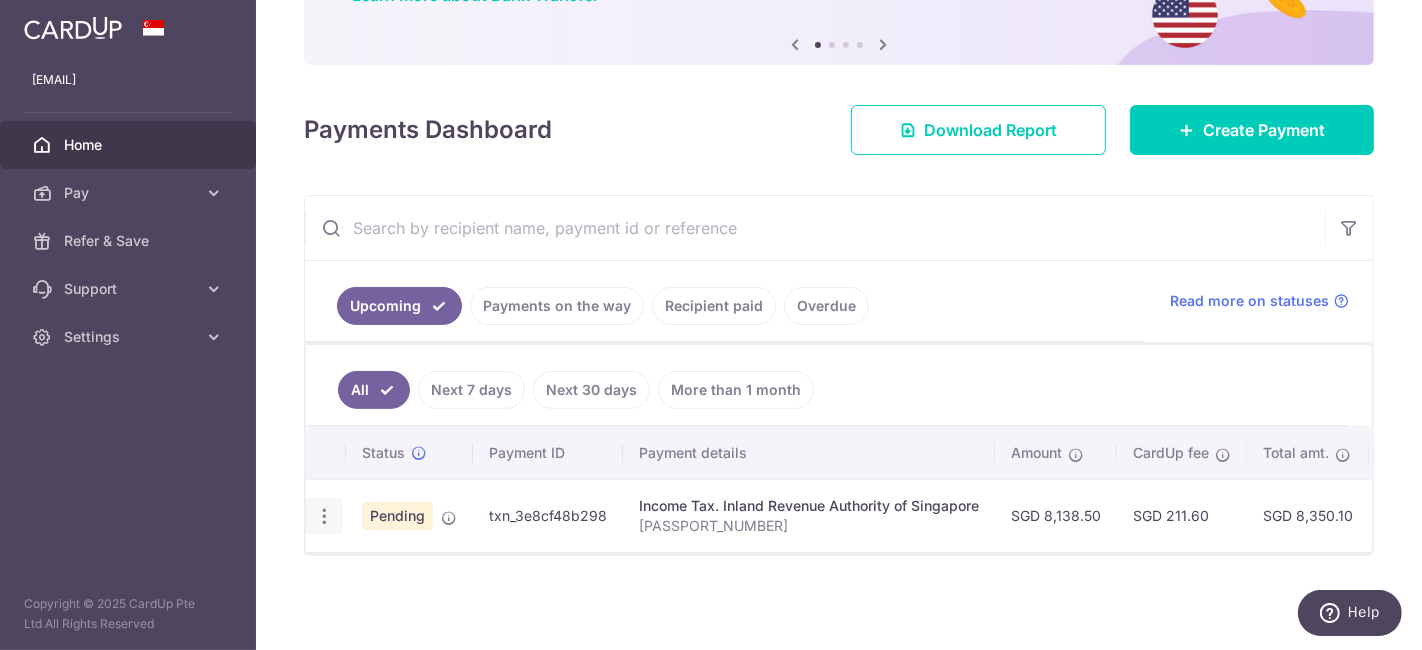 click at bounding box center [324, 516] 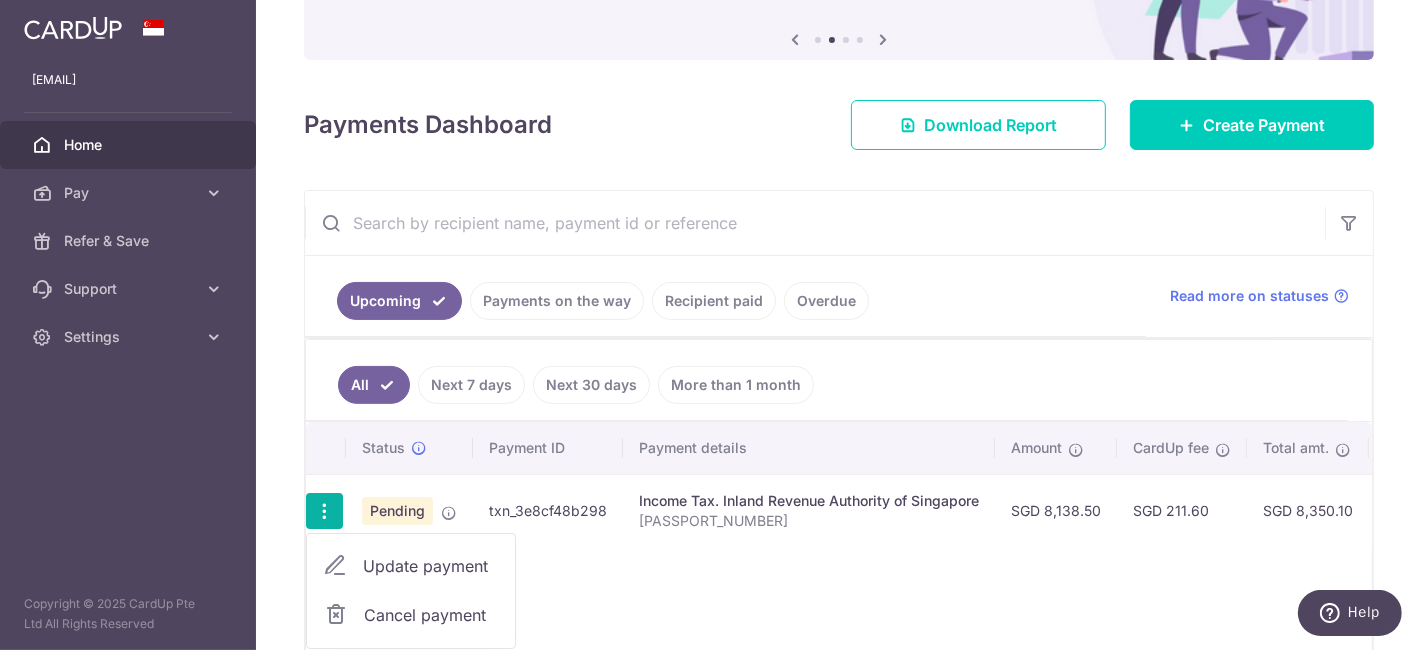 click on "Update payment" at bounding box center [431, 566] 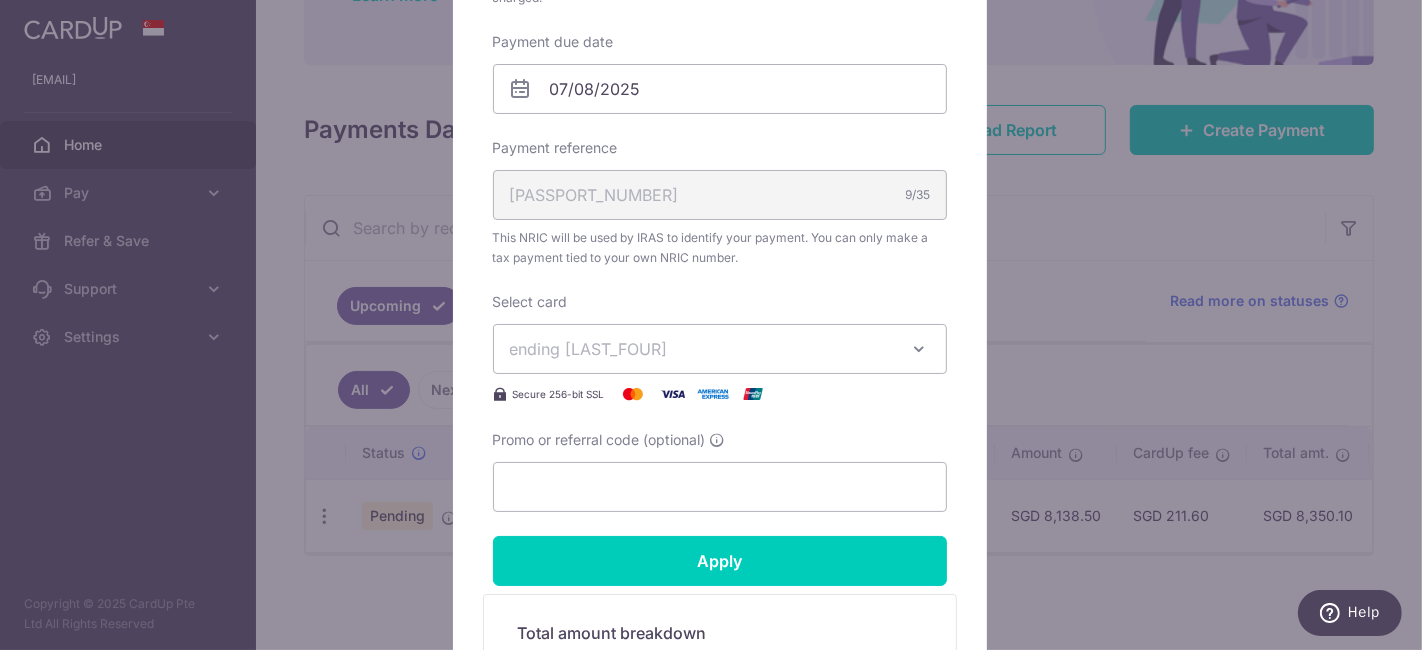 scroll, scrollTop: 690, scrollLeft: 0, axis: vertical 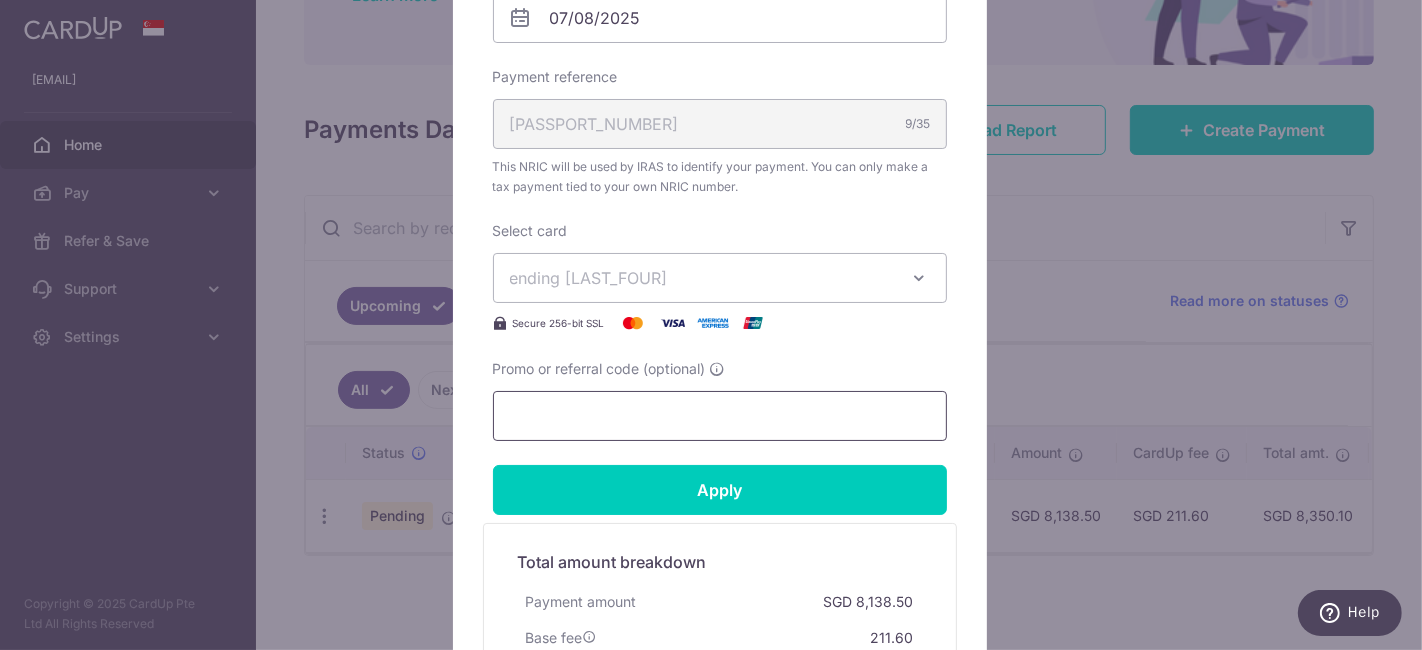click on "Promo or referral code (optional)" at bounding box center [720, 416] 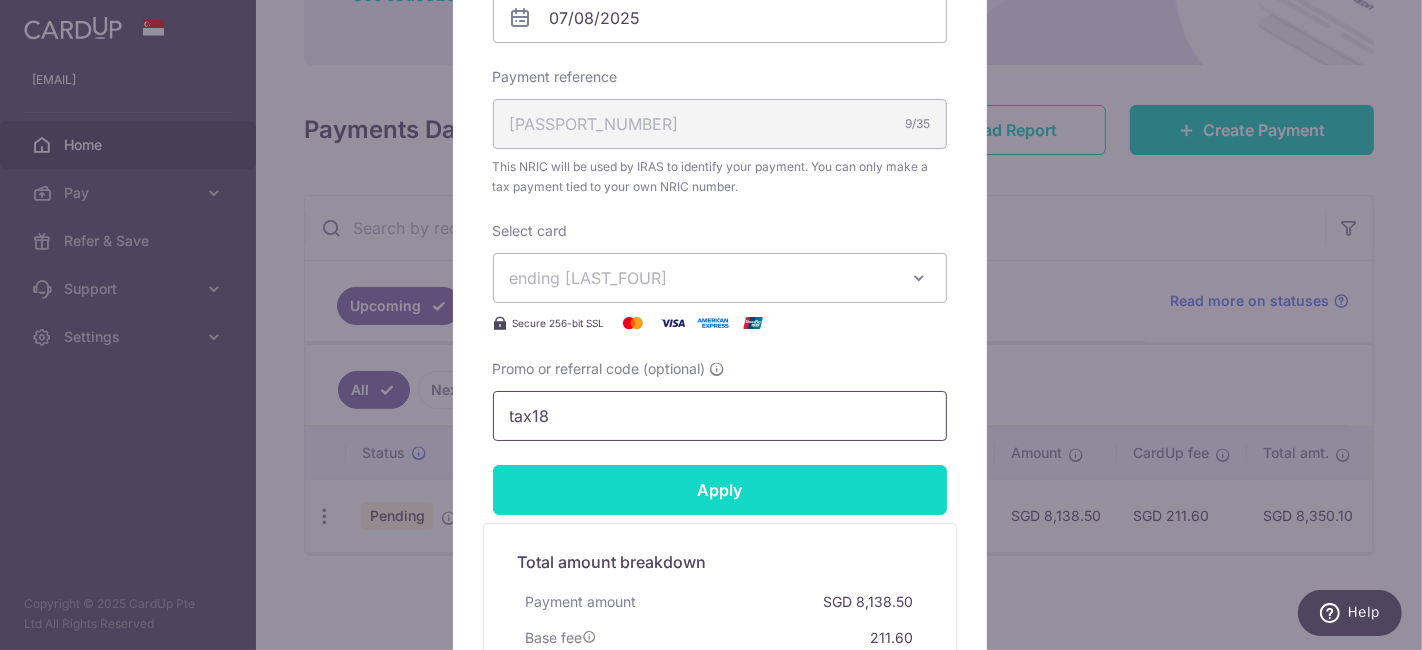 type on "tax18" 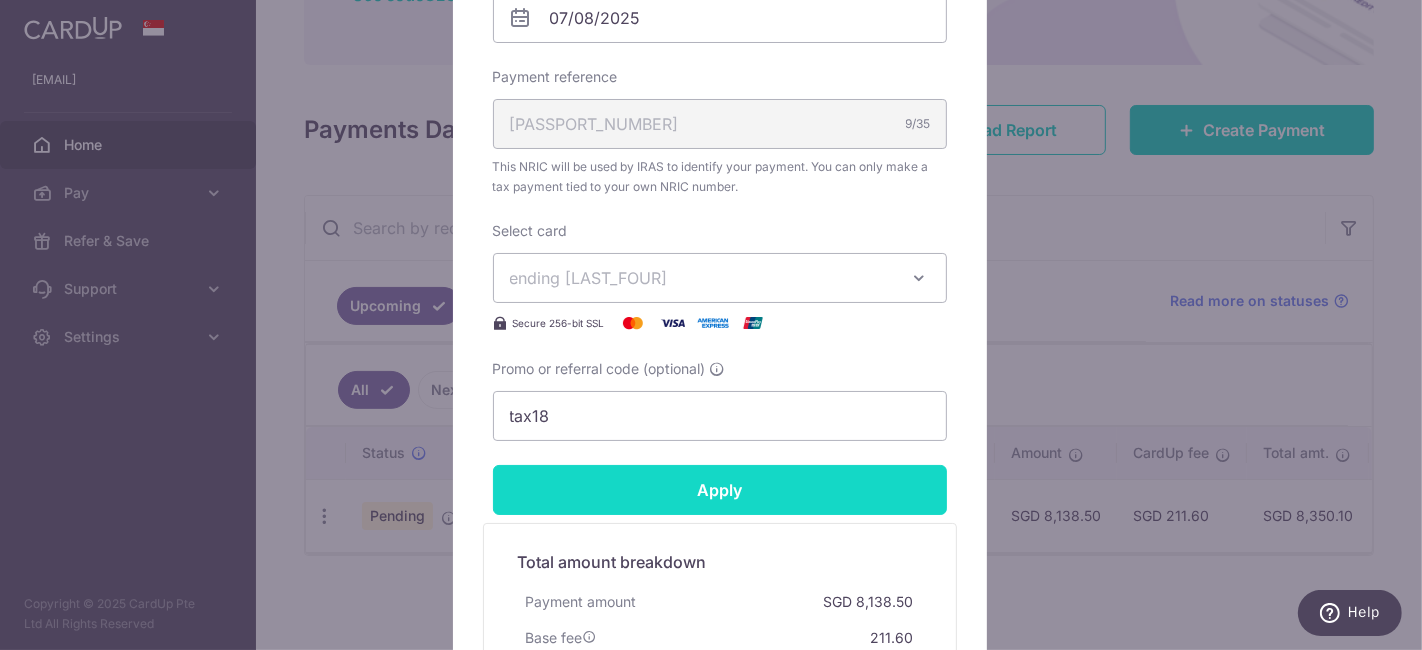 click on "Apply" at bounding box center (720, 490) 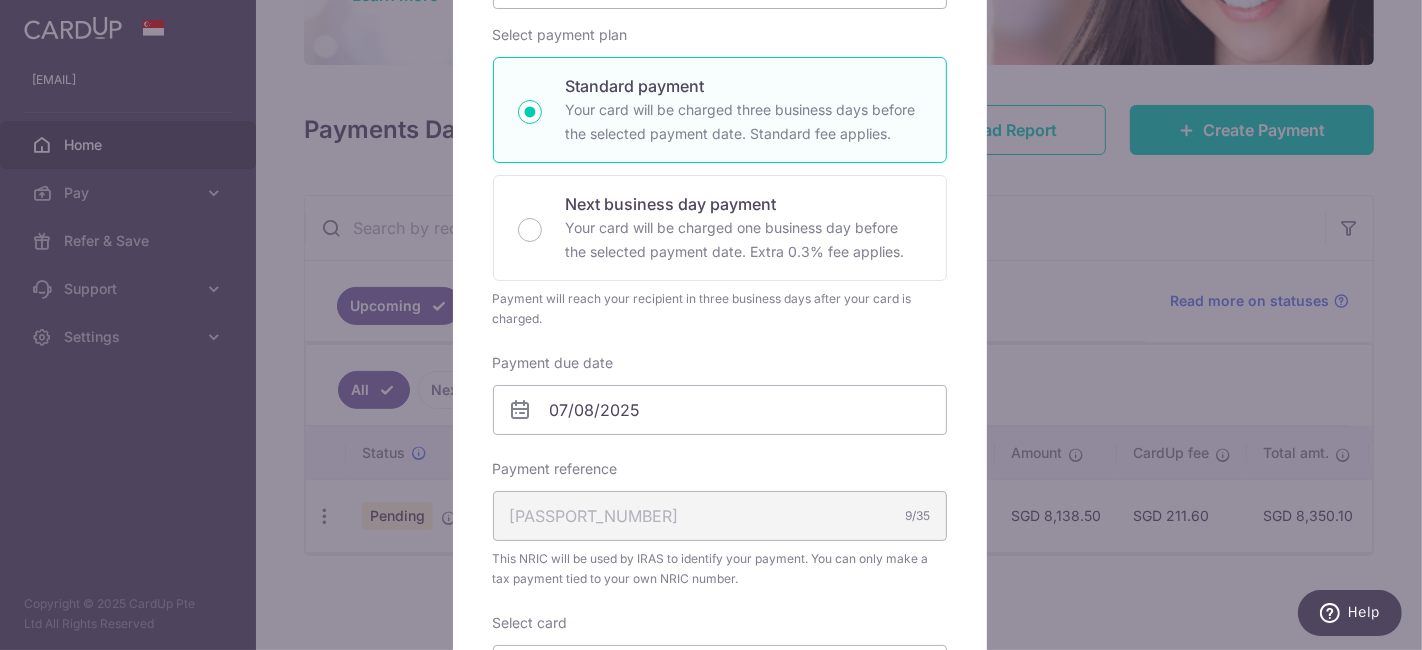 scroll, scrollTop: 287, scrollLeft: 0, axis: vertical 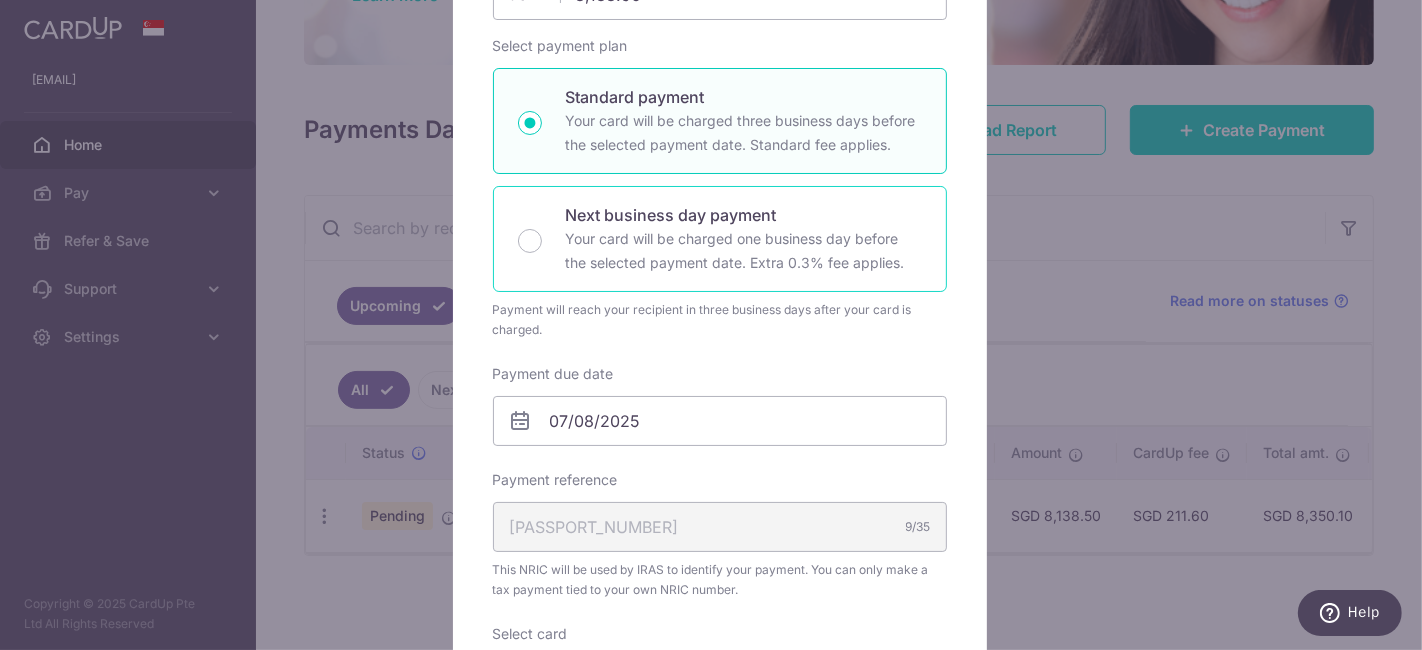 click on "Next business day payment" at bounding box center [744, 215] 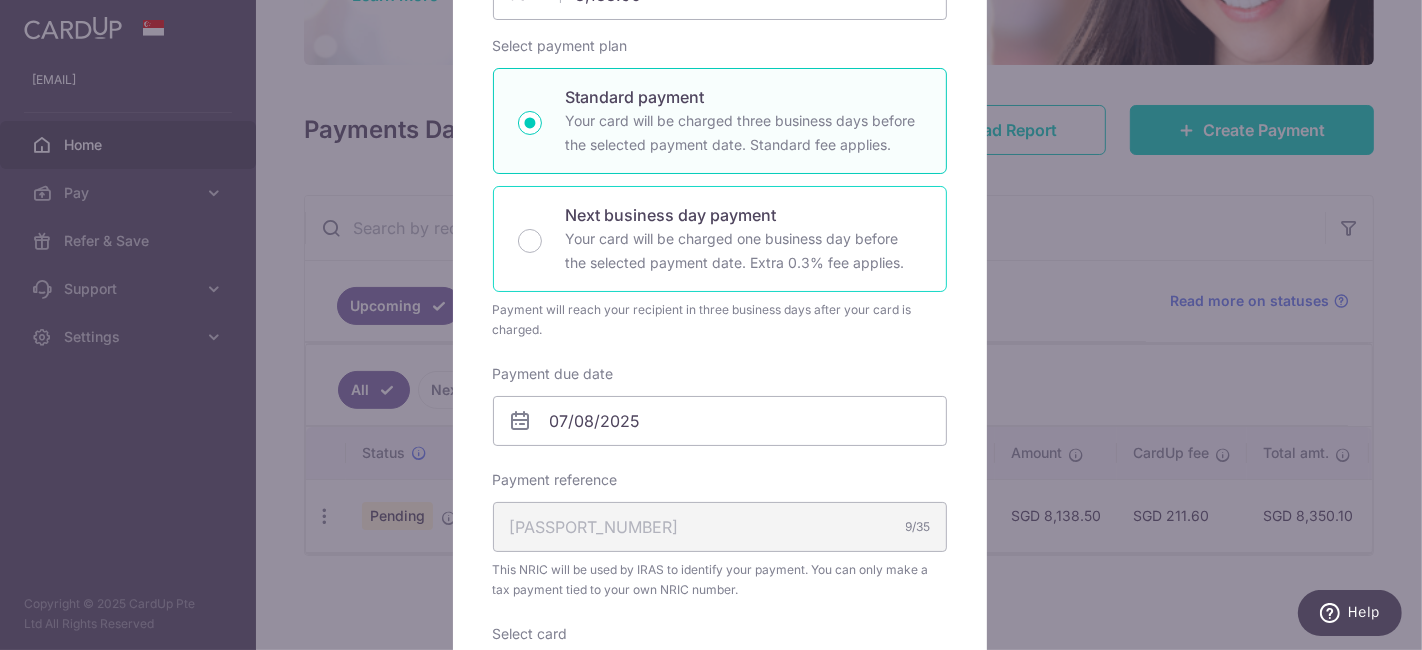 click on "Next business day payment
Your card will be charged one business day before the selected payment date. Extra 0.3% fee applies." at bounding box center (530, 241) 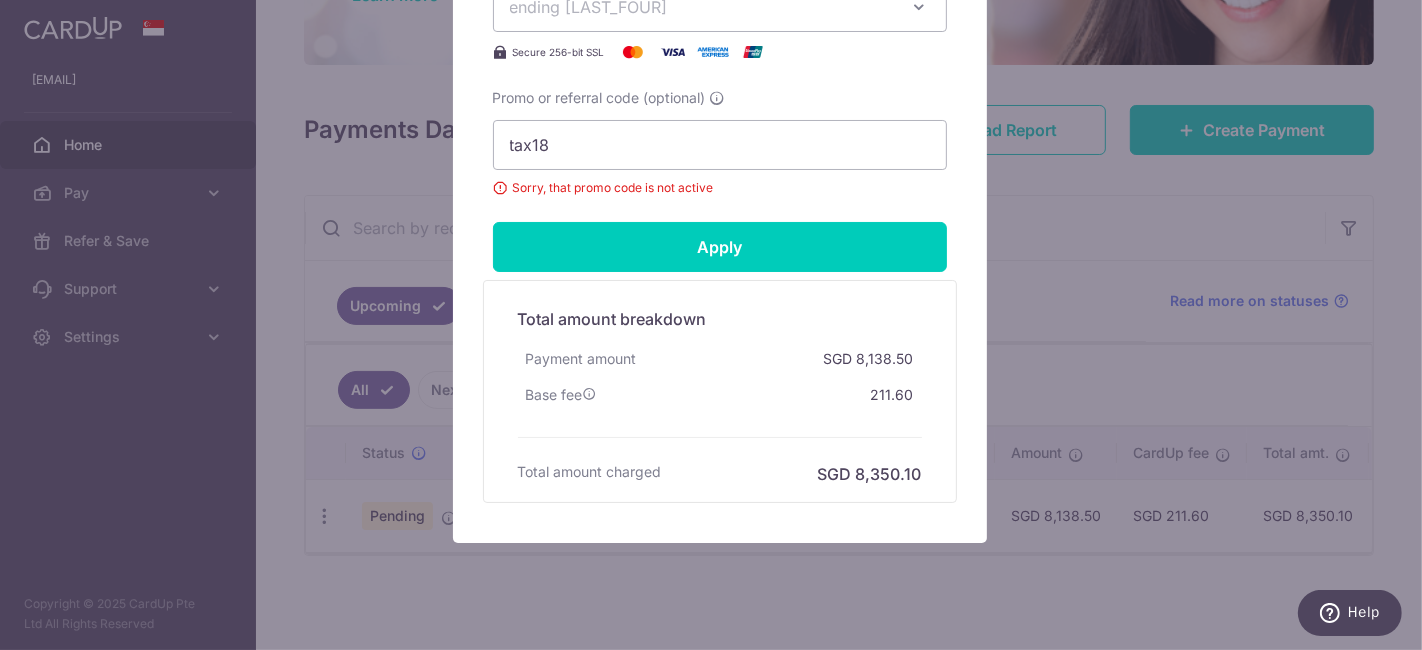 scroll, scrollTop: 985, scrollLeft: 0, axis: vertical 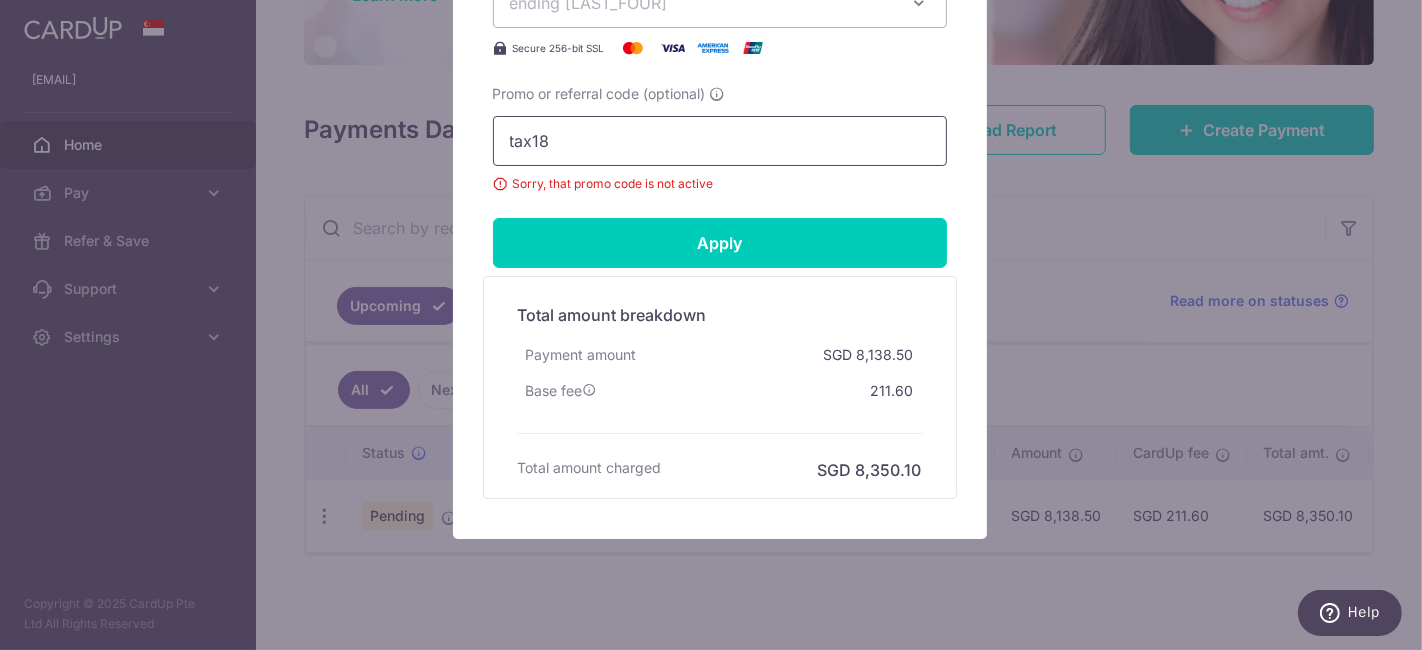 click on "tax18" at bounding box center [720, 141] 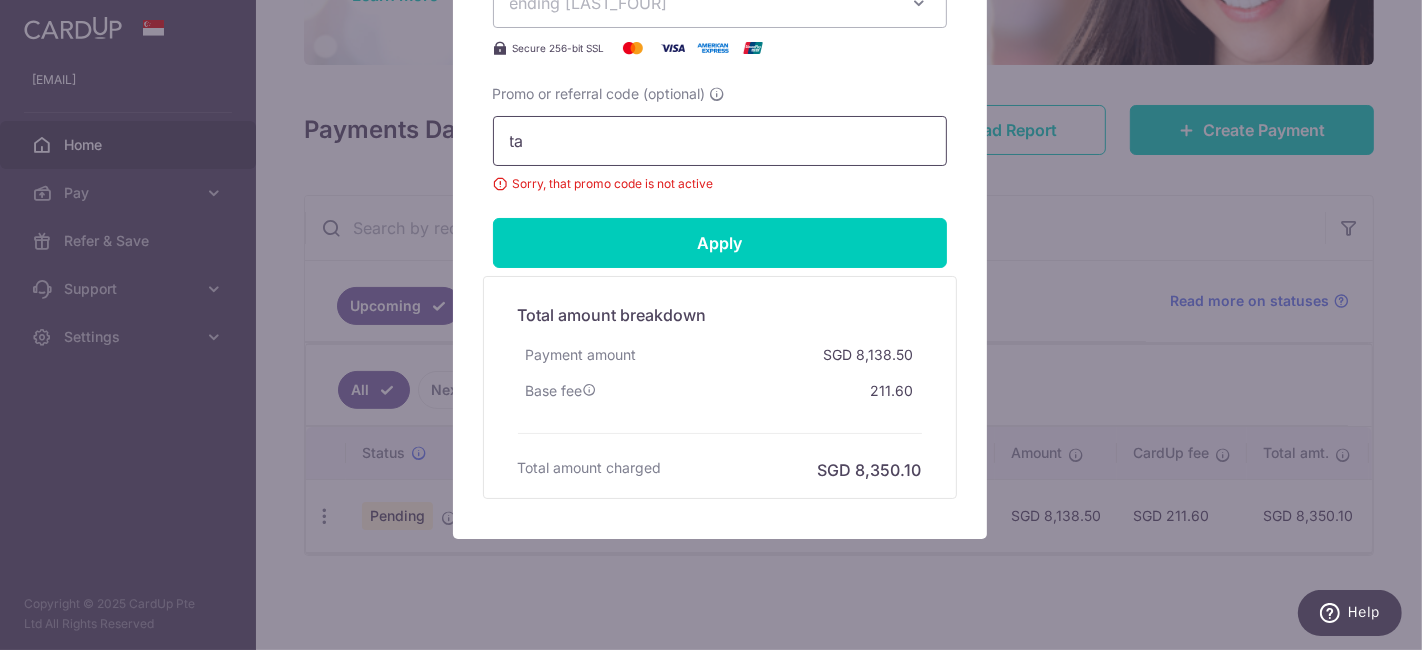 type on "t" 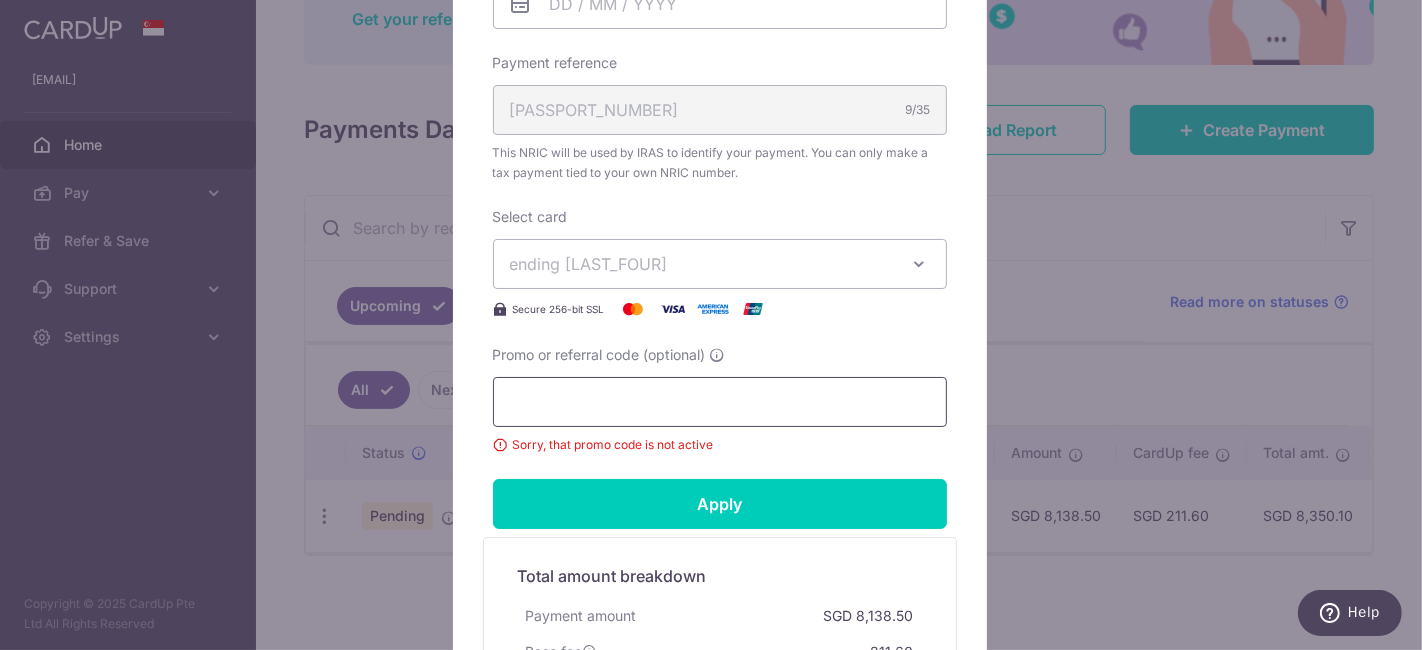 scroll, scrollTop: 740, scrollLeft: 0, axis: vertical 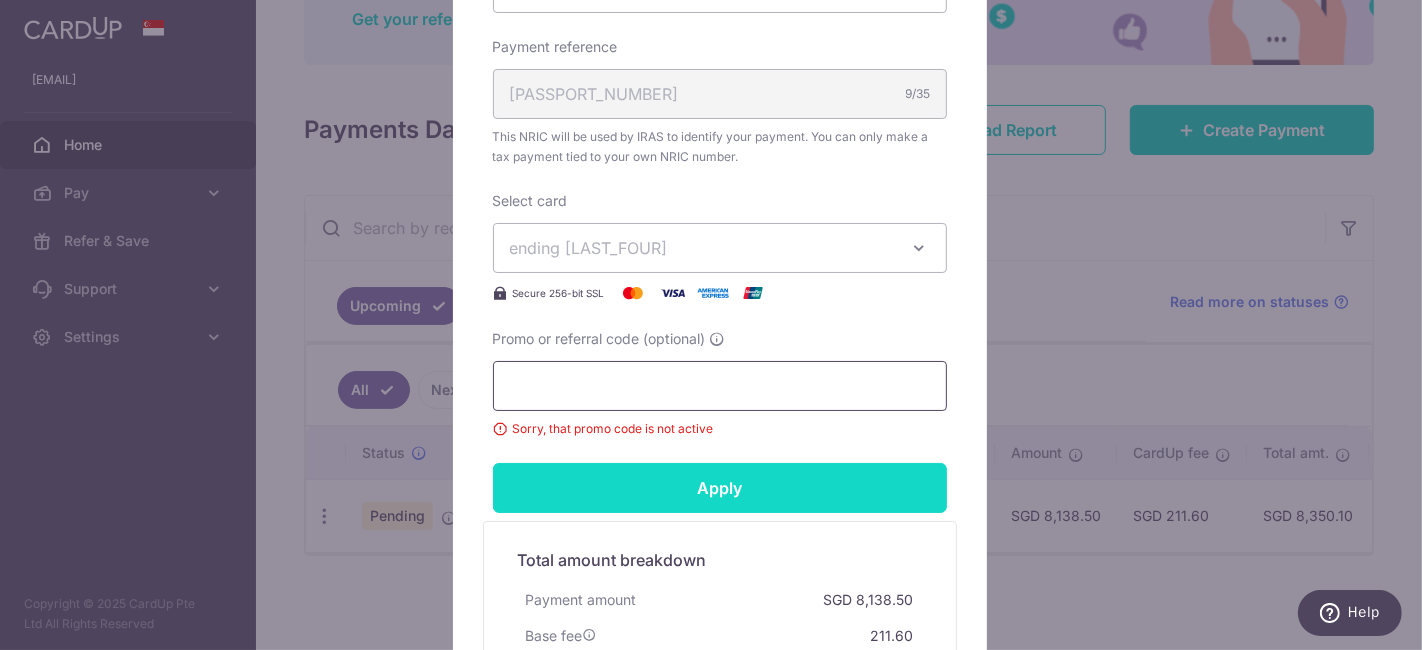 type 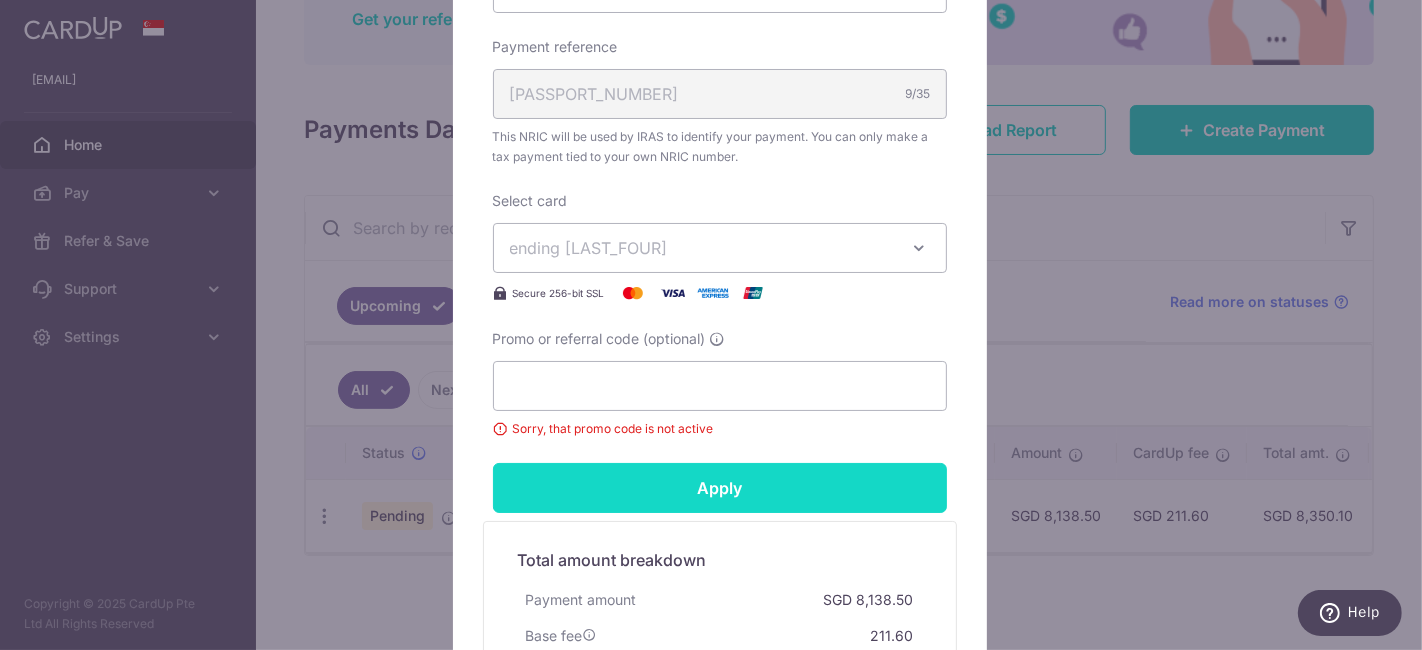 click on "Apply" at bounding box center [720, 488] 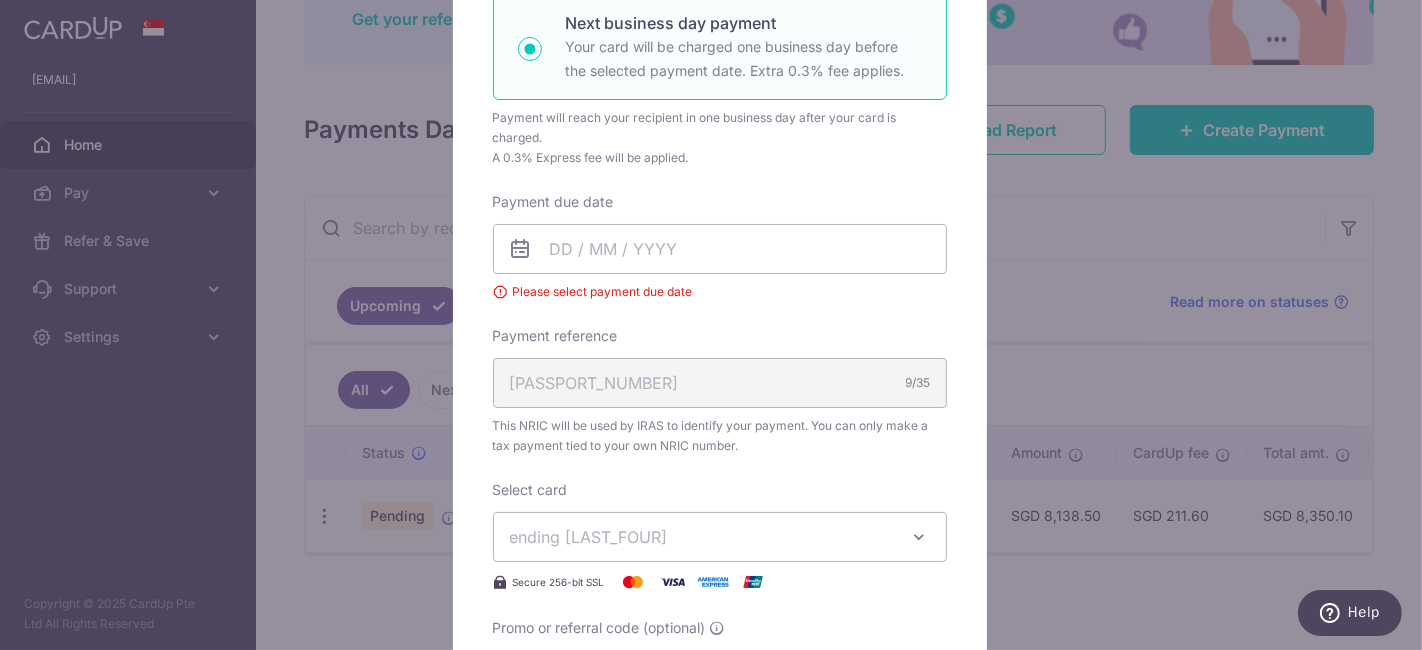 scroll, scrollTop: 477, scrollLeft: 0, axis: vertical 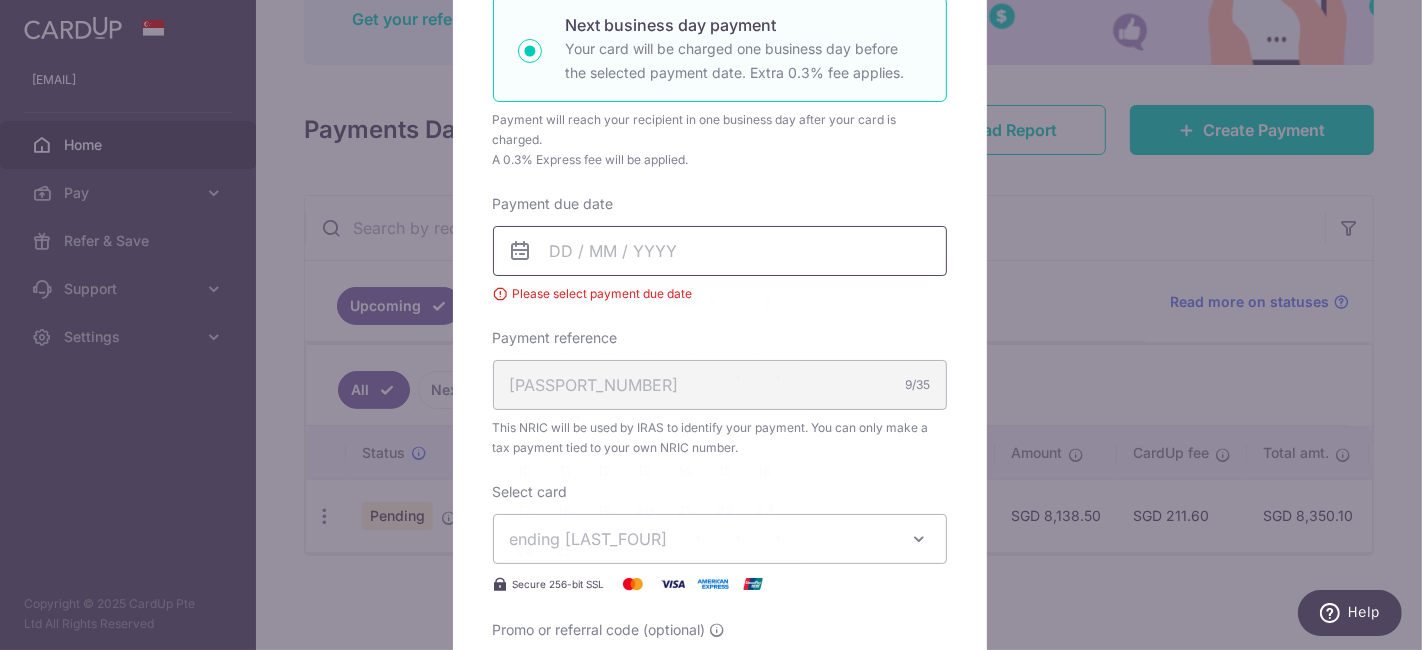click on "Payment due date" at bounding box center (720, 251) 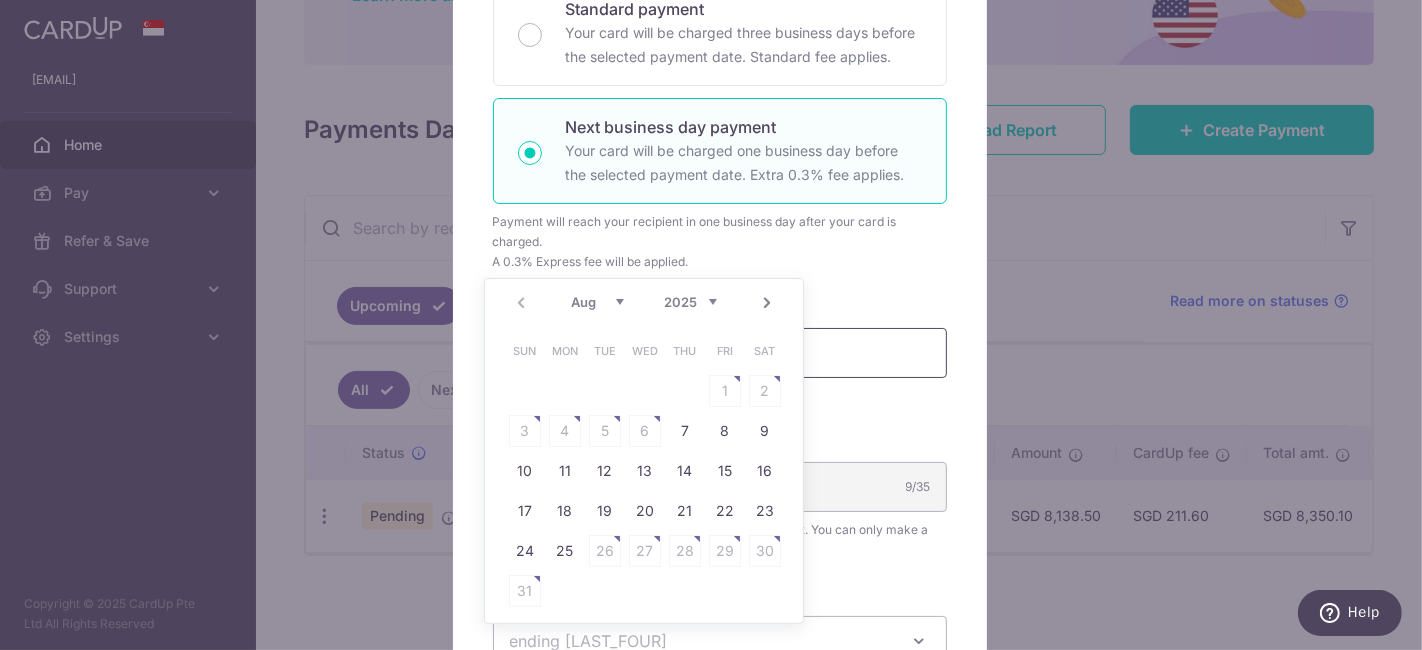scroll, scrollTop: 377, scrollLeft: 0, axis: vertical 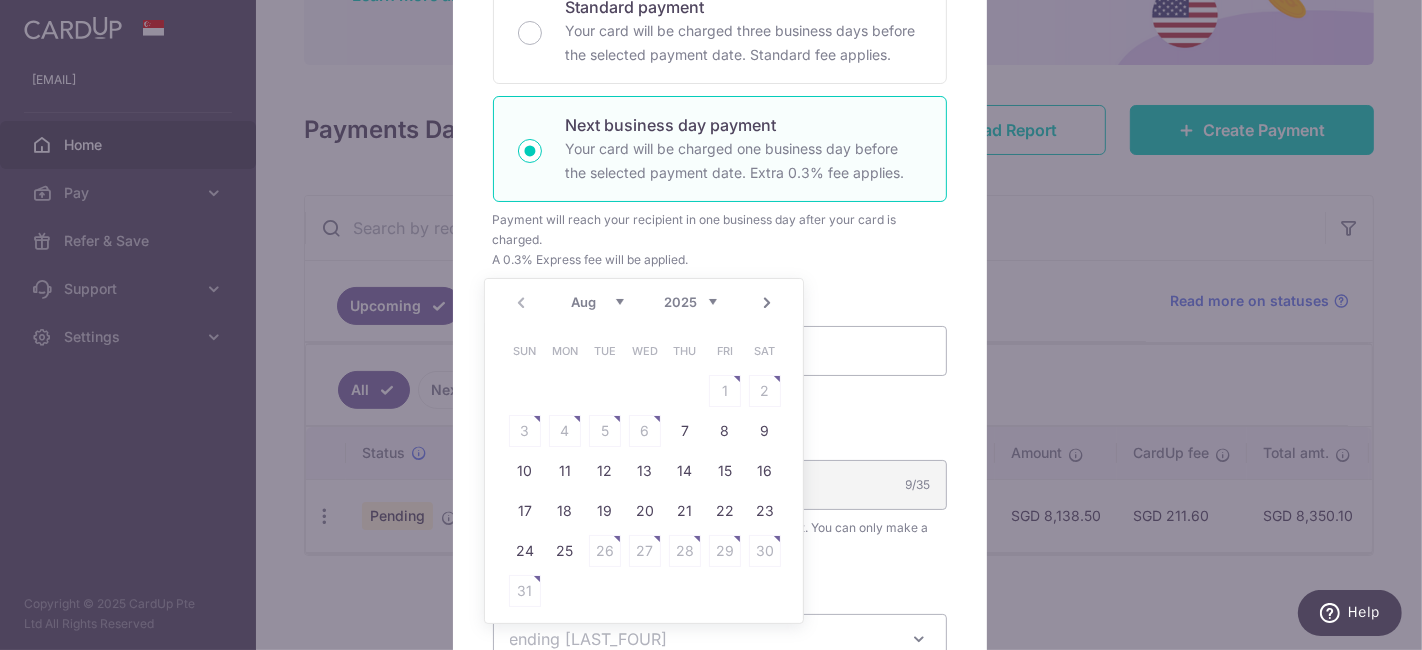 click on "Payment due date
Please select payment due date
Your card will be charged on" at bounding box center [720, 349] 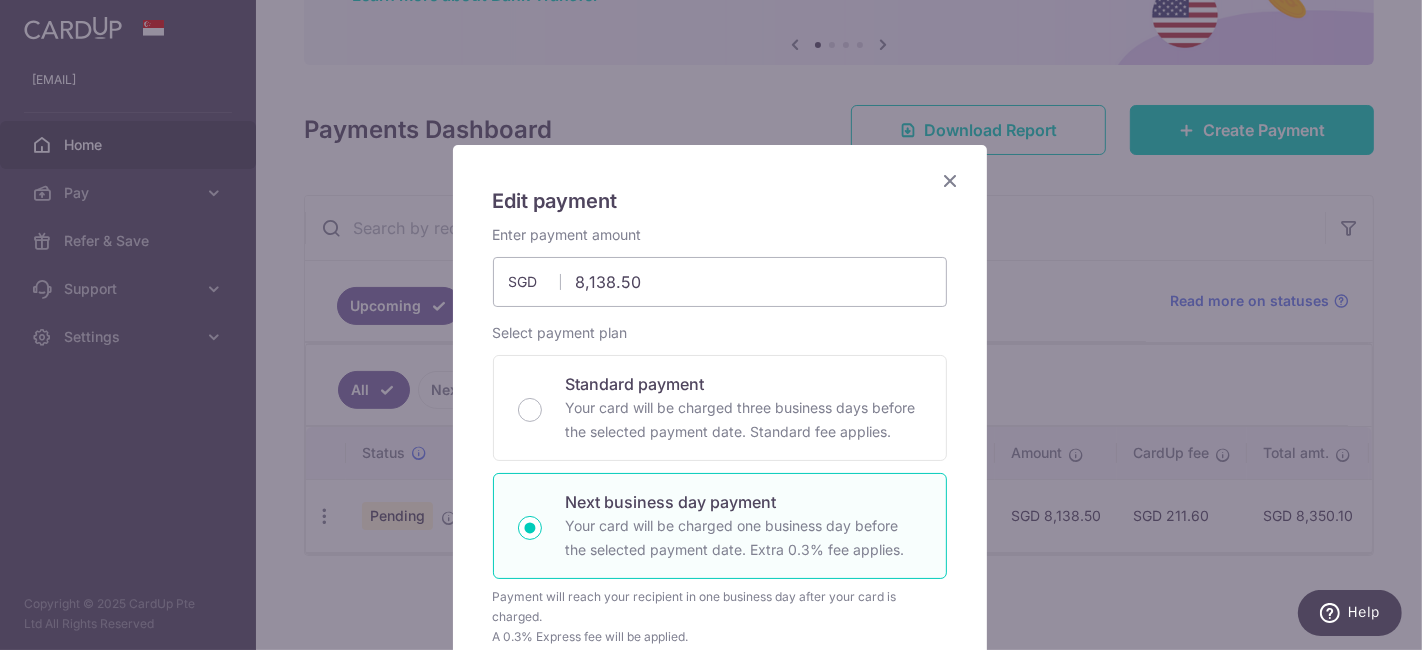 scroll, scrollTop: 59, scrollLeft: 0, axis: vertical 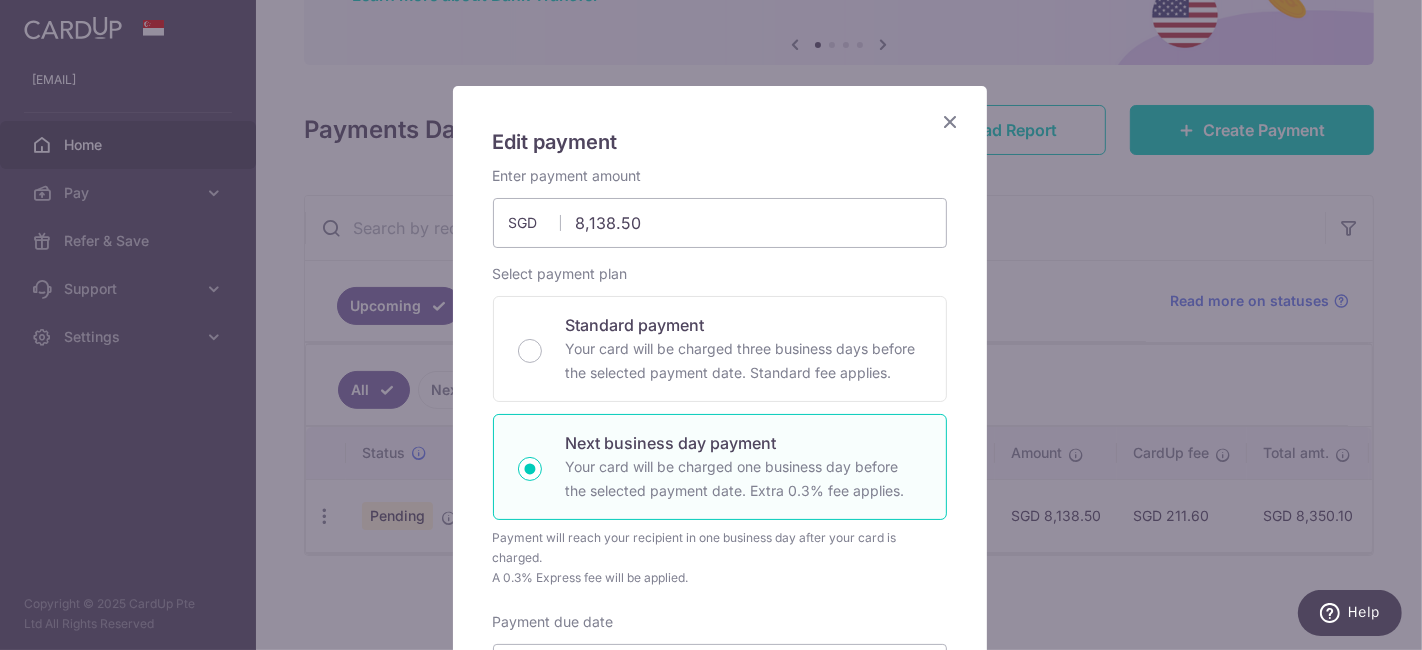 click at bounding box center [951, 121] 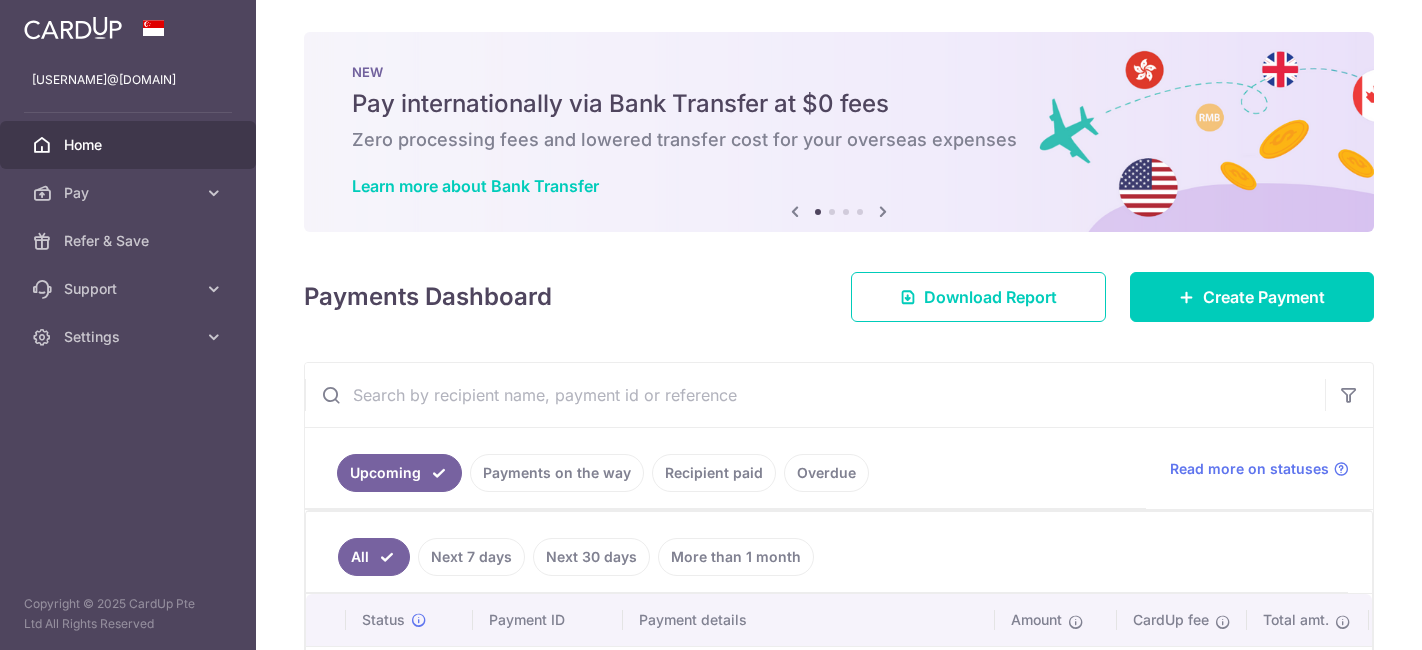 scroll, scrollTop: 0, scrollLeft: 0, axis: both 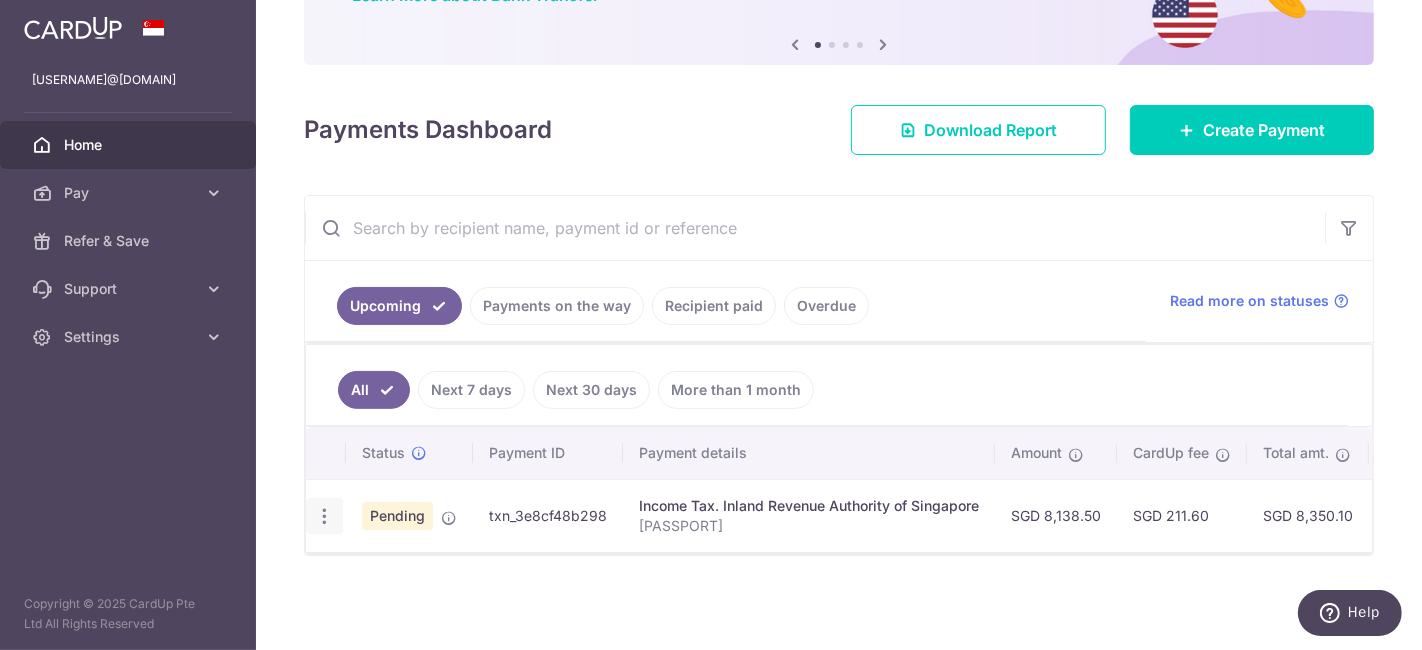 click at bounding box center [324, 516] 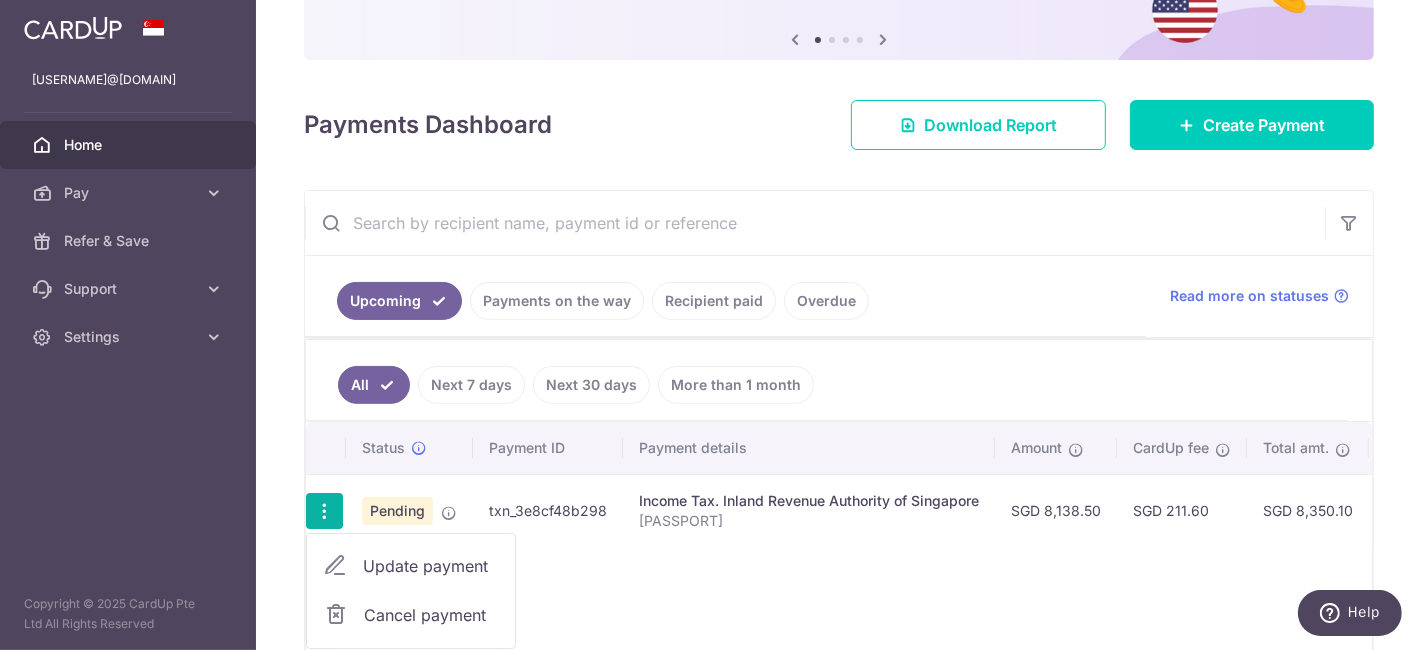 click on "Cancel payment" at bounding box center (431, 615) 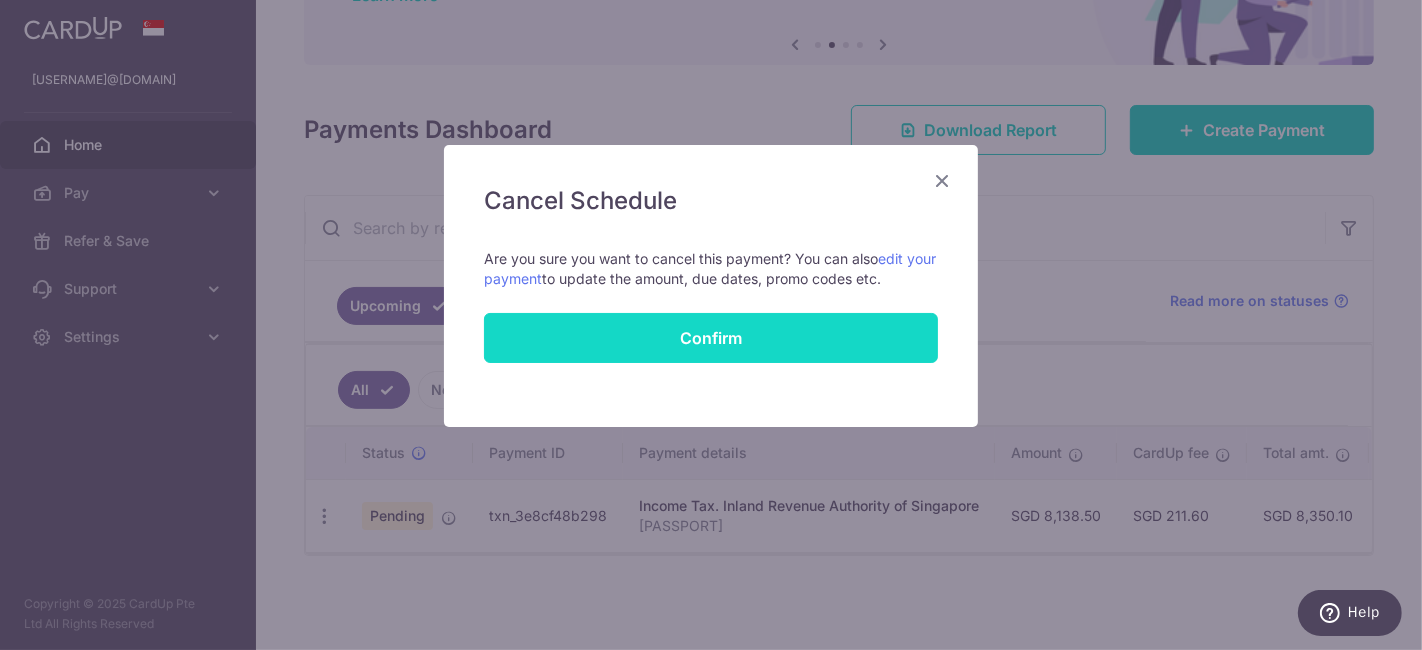 click on "Confirm" at bounding box center (711, 338) 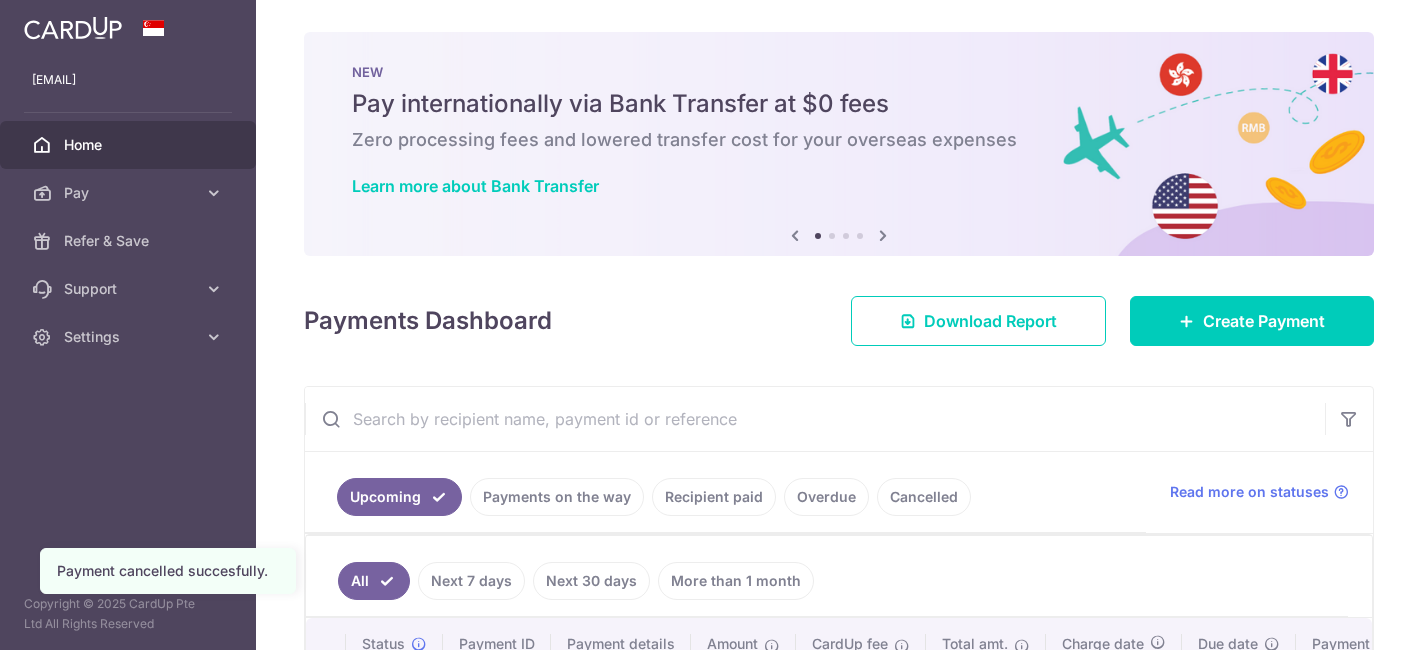 scroll, scrollTop: 0, scrollLeft: 0, axis: both 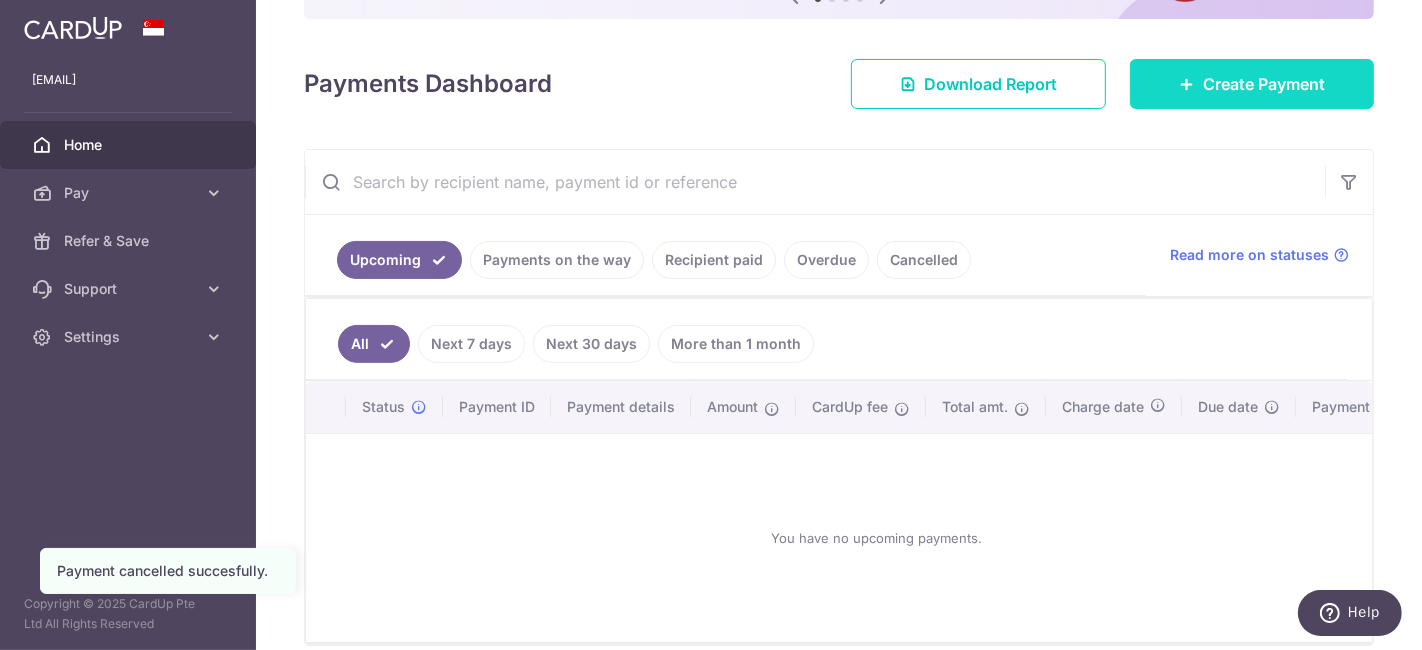 click on "Create Payment" at bounding box center (1264, 84) 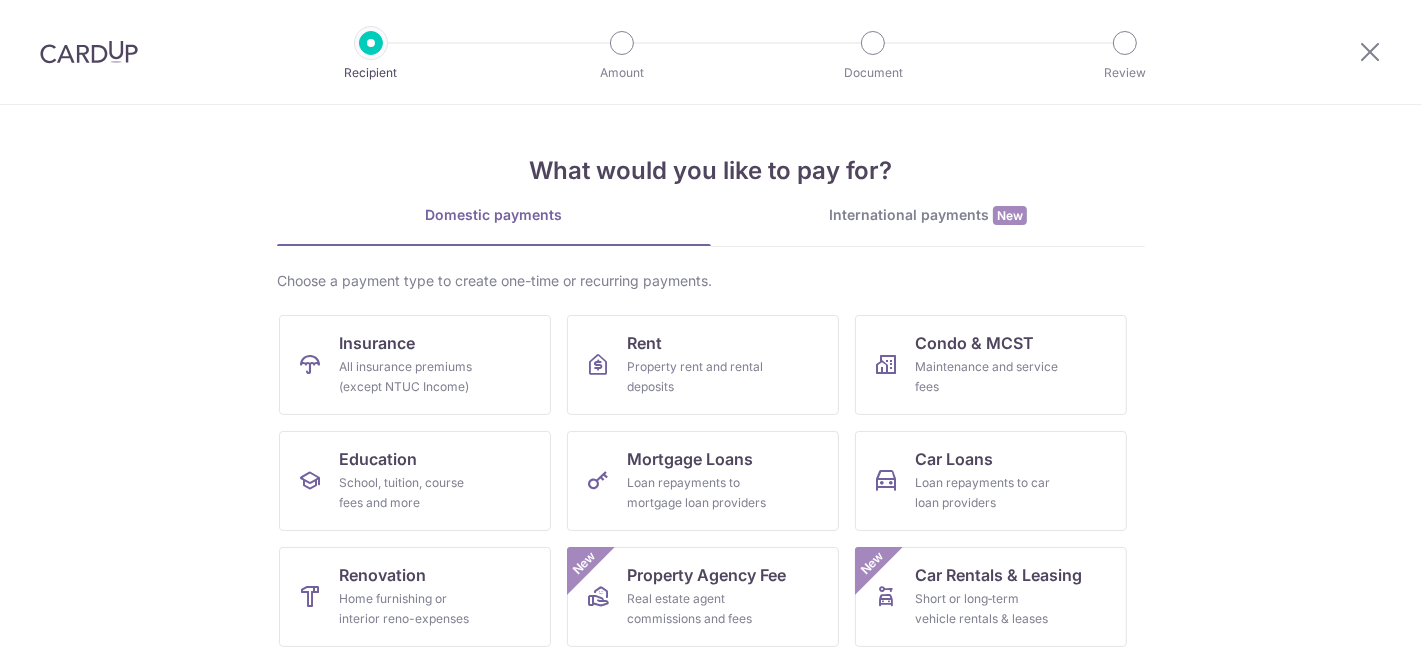 scroll, scrollTop: 0, scrollLeft: 0, axis: both 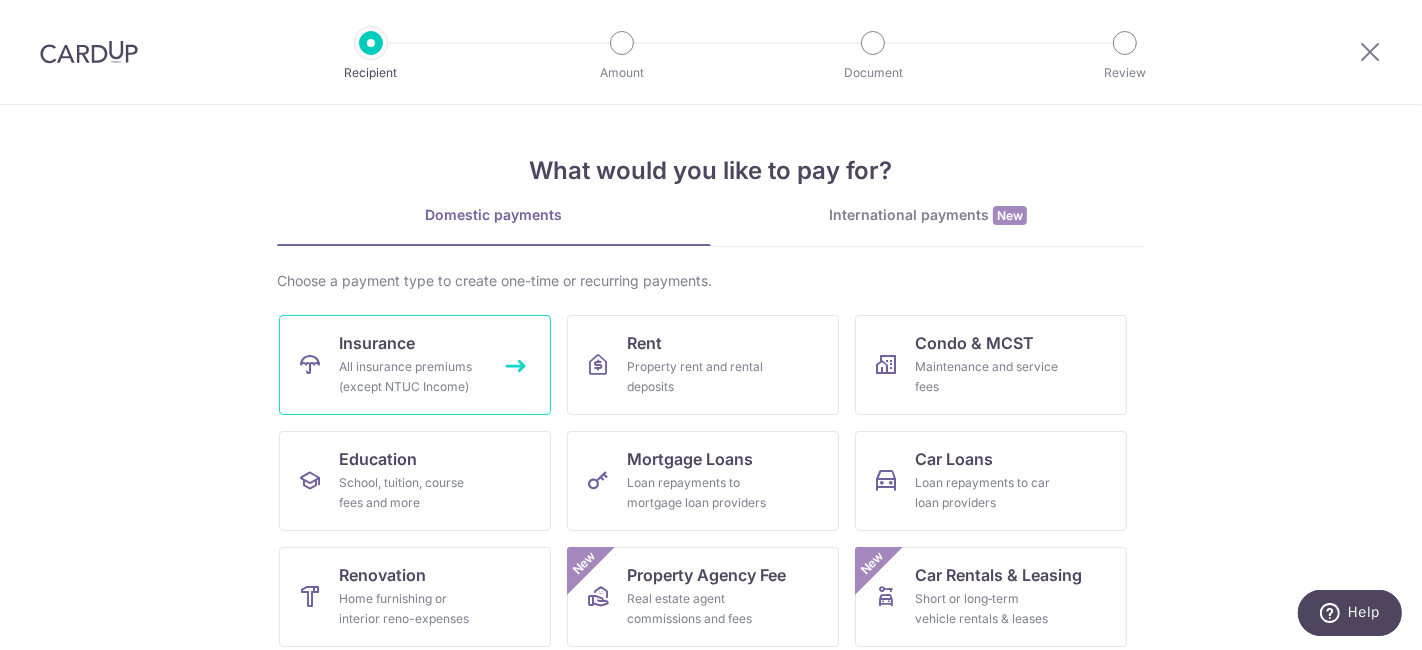 click on "Insurance All insurance premiums (except NTUC Income)" at bounding box center [415, 365] 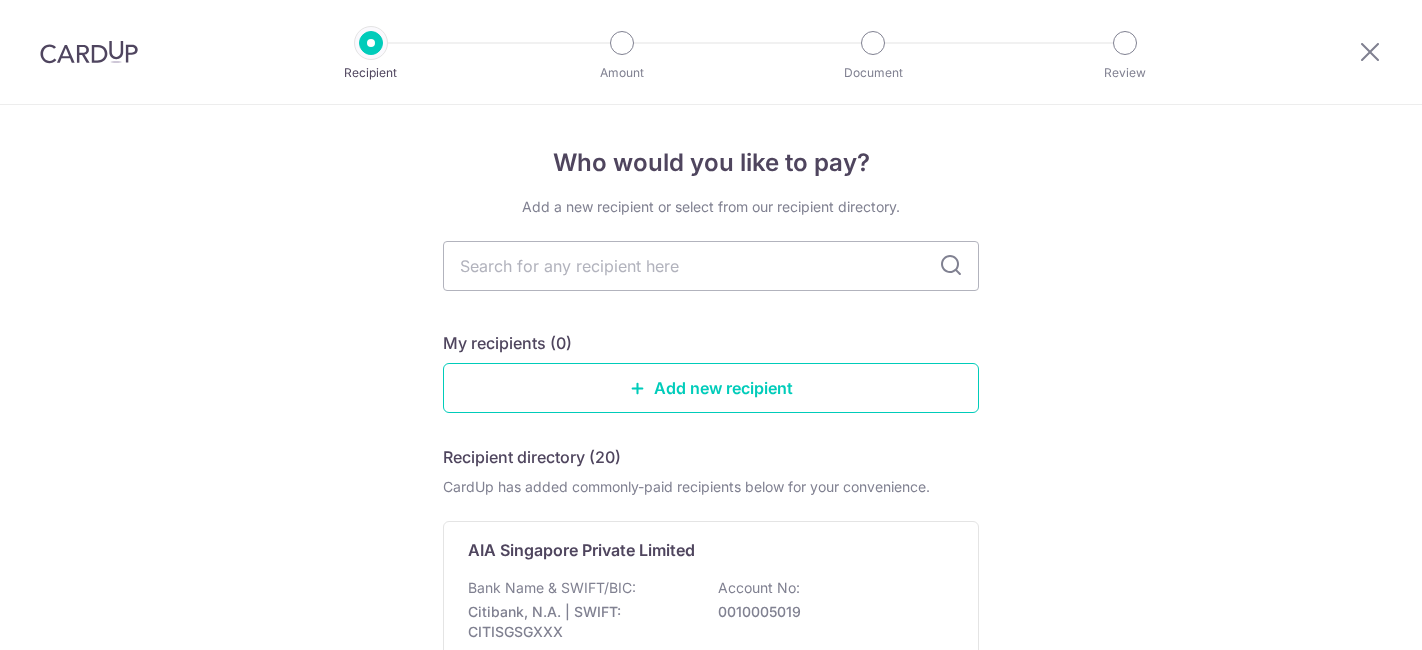 scroll, scrollTop: 0, scrollLeft: 0, axis: both 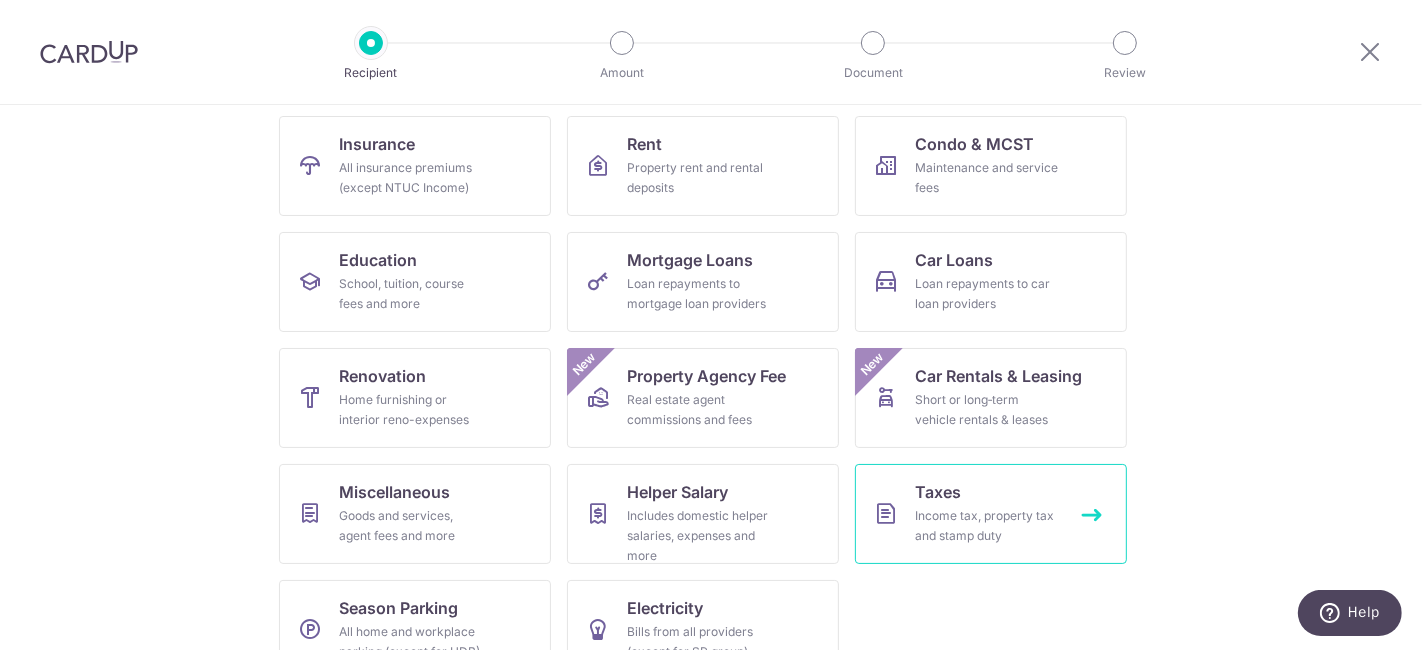click on "Income tax, property tax and stamp duty" at bounding box center [987, 526] 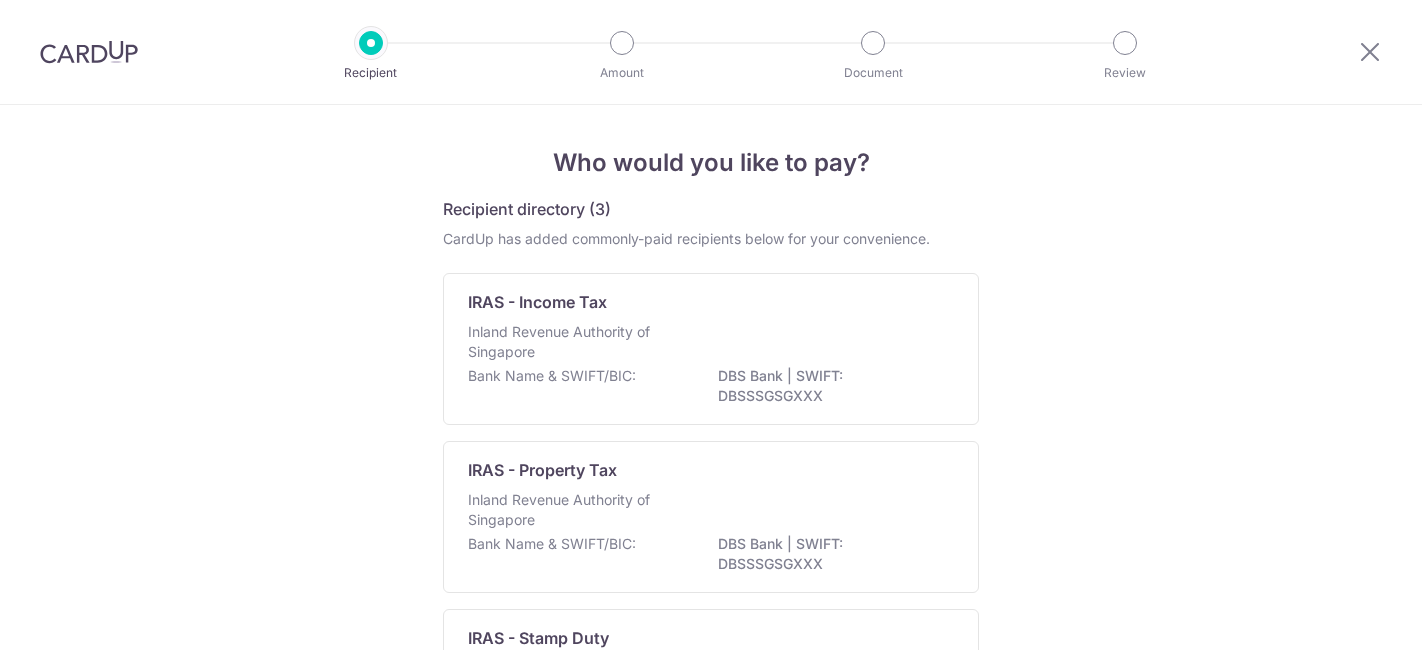 scroll, scrollTop: 0, scrollLeft: 0, axis: both 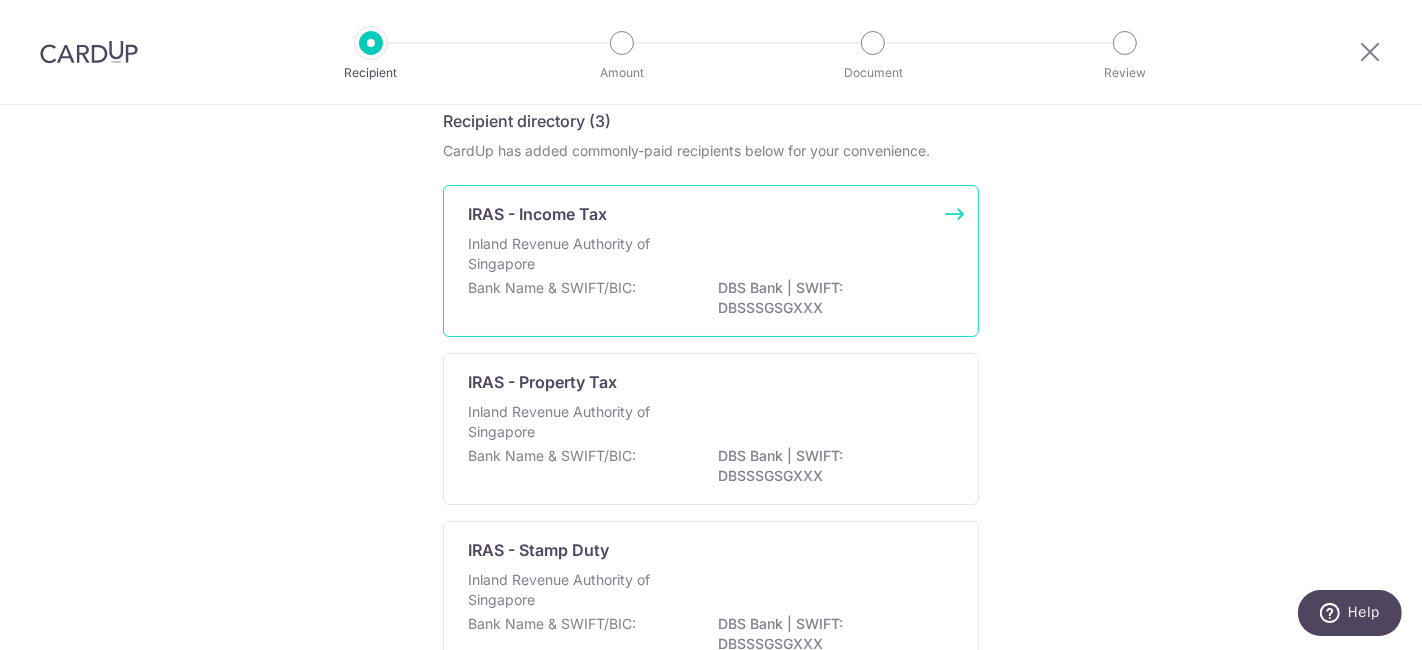 click on "Inland Revenue Authority of Singapore" at bounding box center (574, 254) 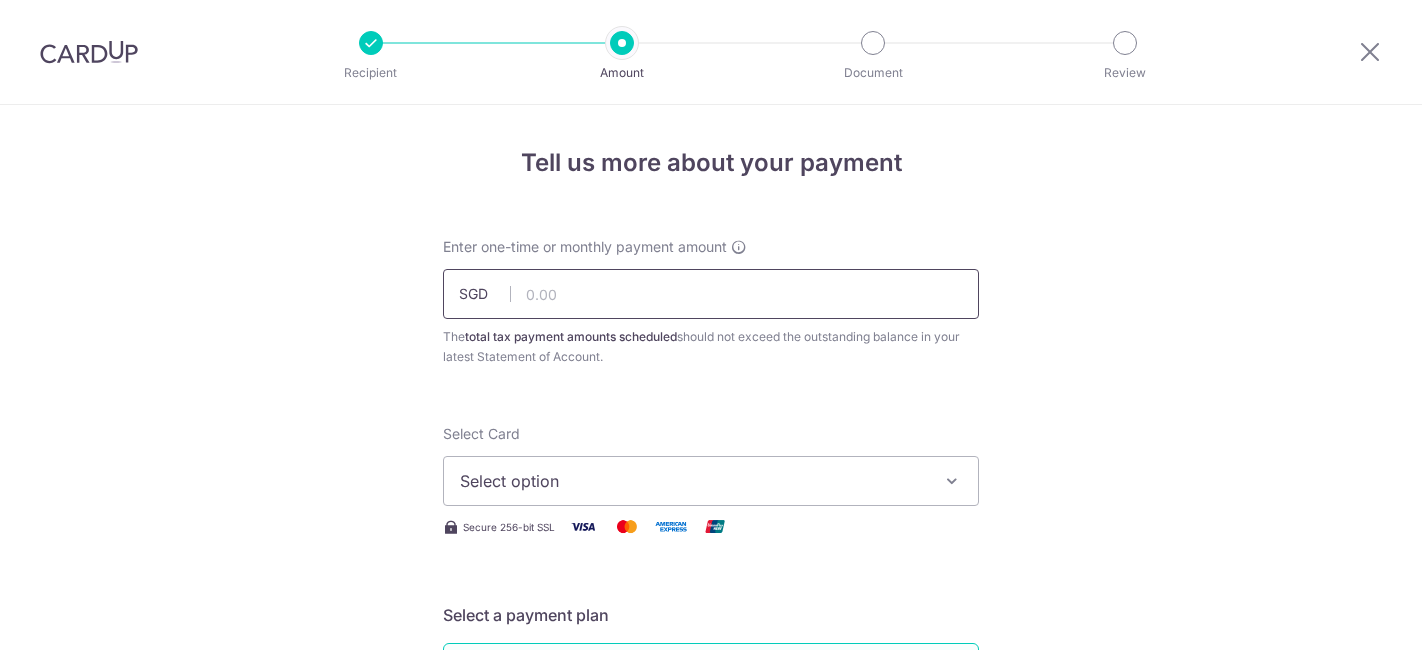scroll, scrollTop: 0, scrollLeft: 0, axis: both 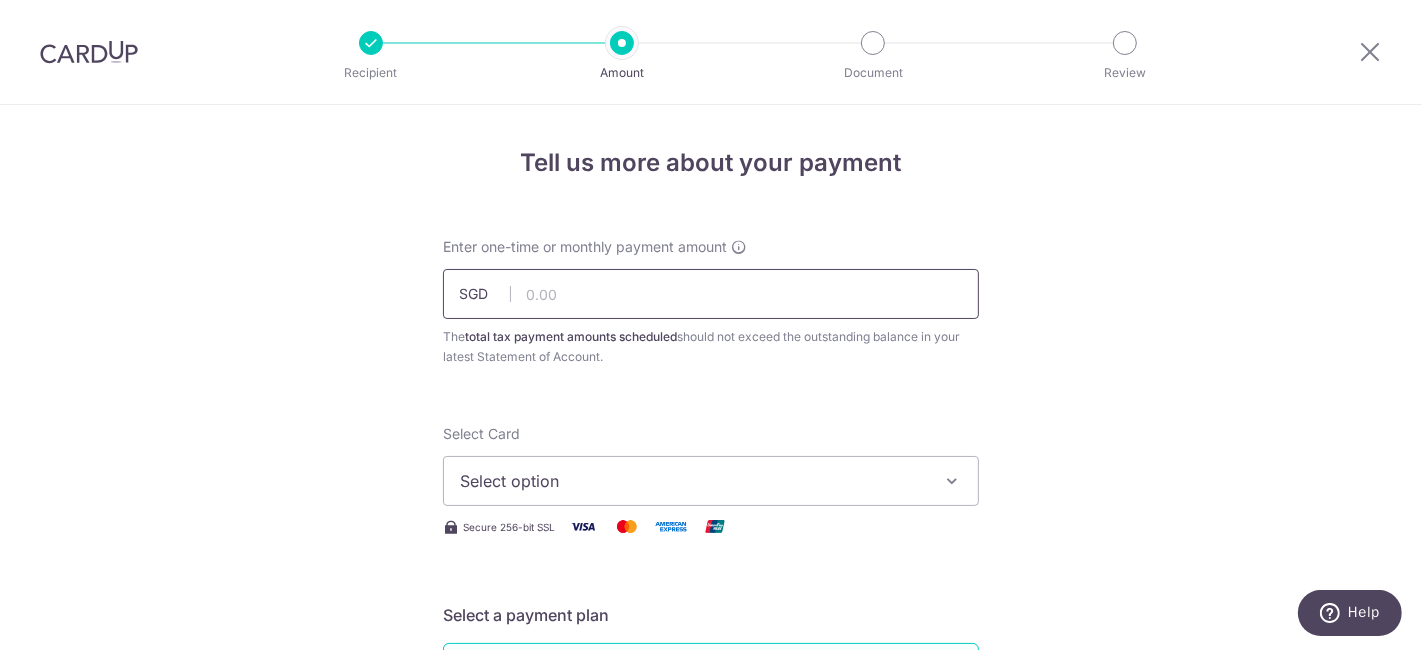 click at bounding box center [711, 294] 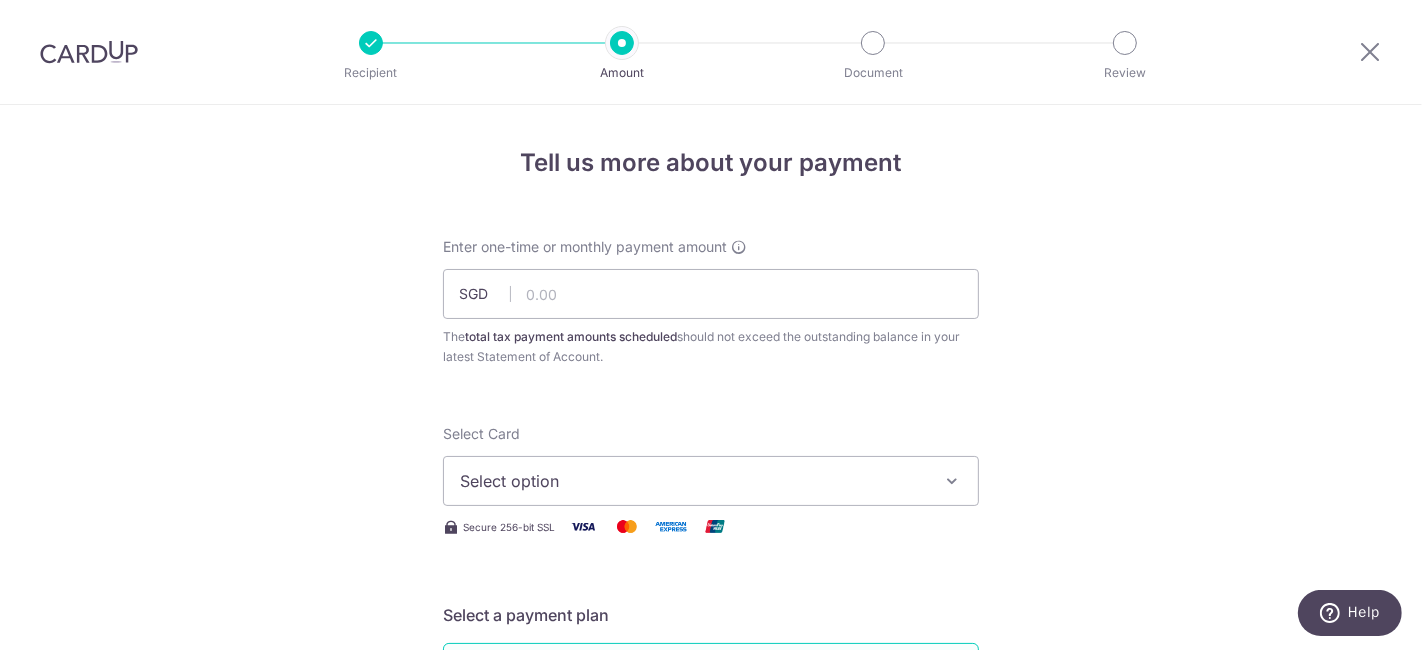 click on "**** [LAST_FOUR_DIGITS]" at bounding box center (711, 1033) 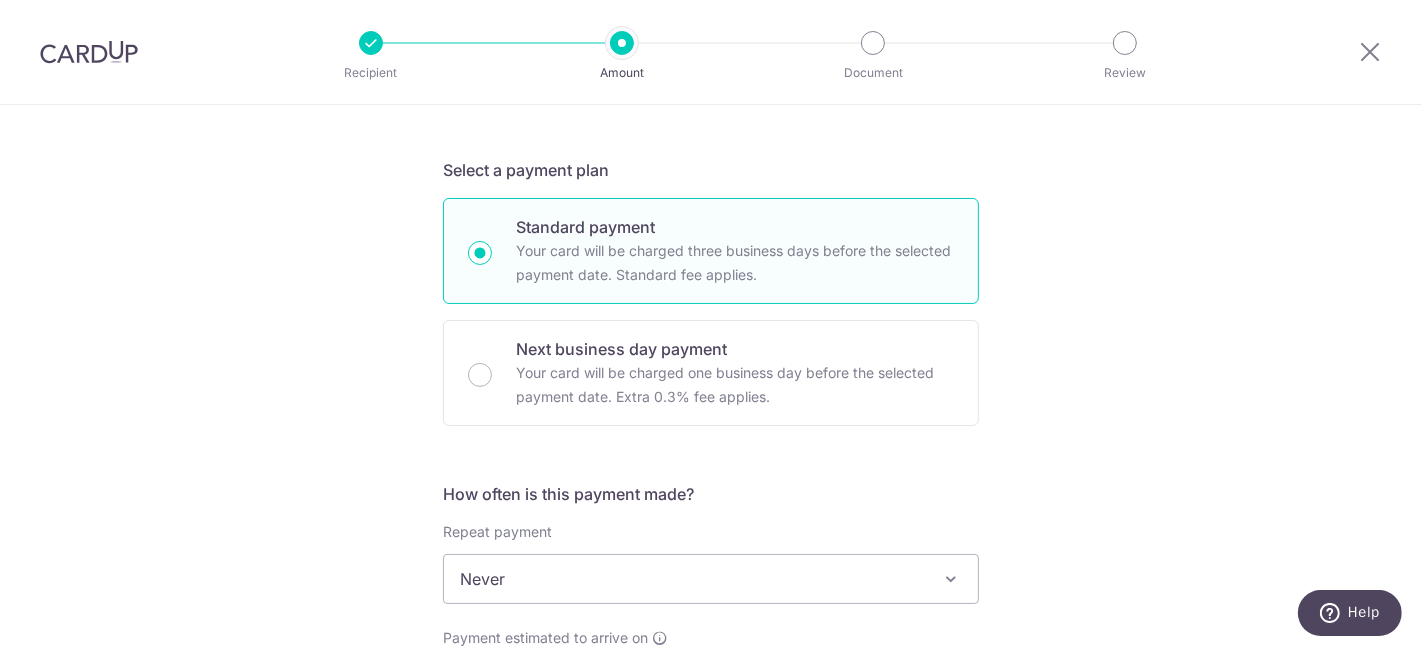scroll, scrollTop: 444, scrollLeft: 0, axis: vertical 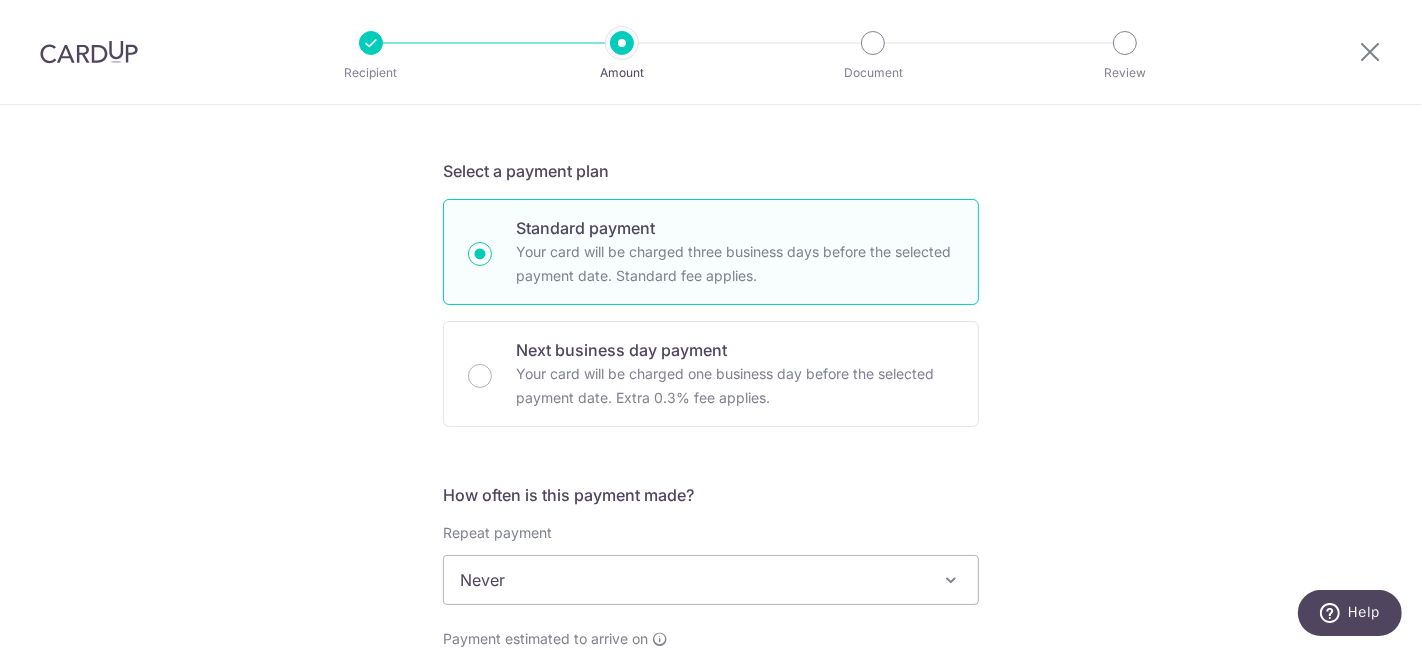 click at bounding box center [89, 52] 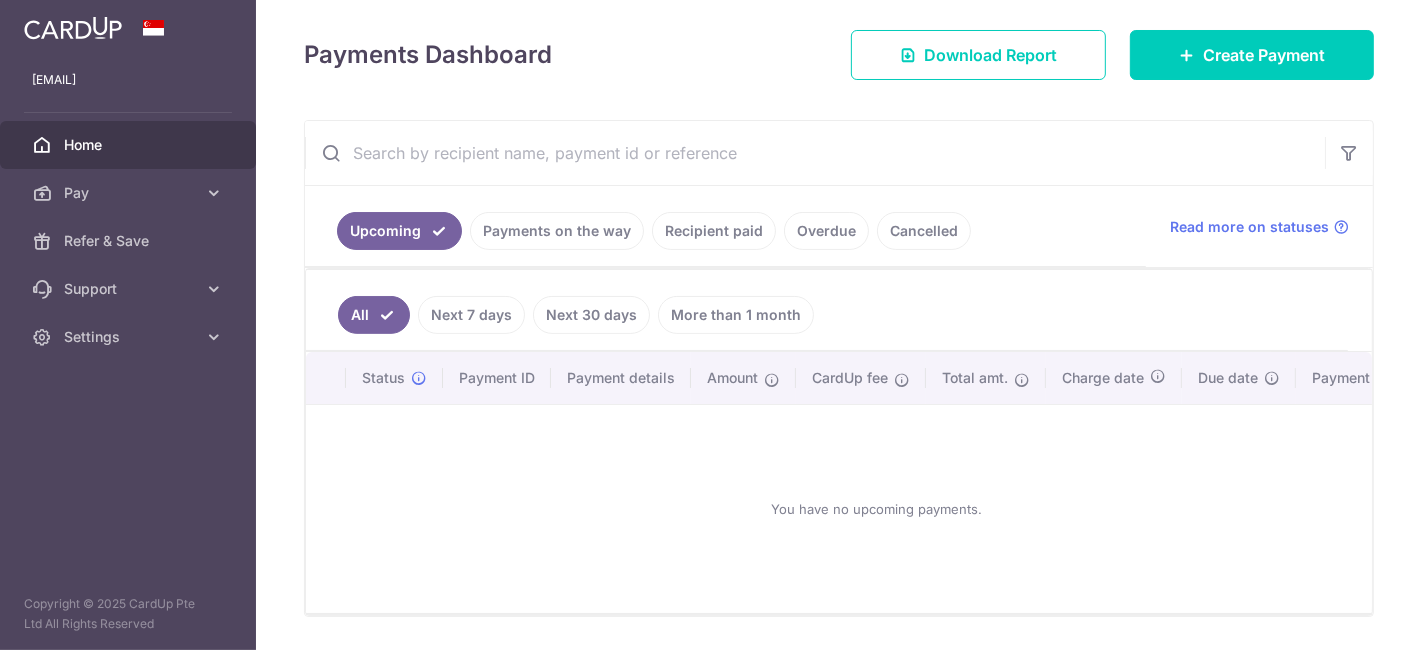 scroll, scrollTop: 241, scrollLeft: 0, axis: vertical 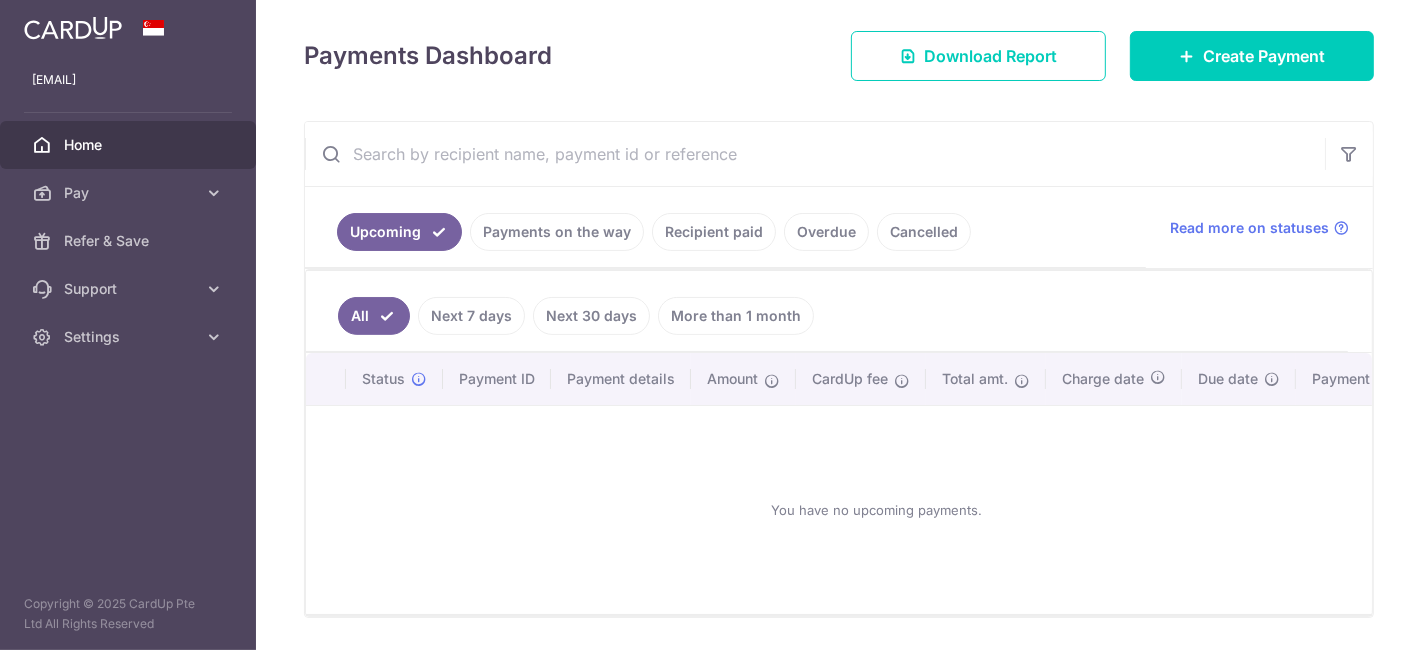 click on "Recipient paid" at bounding box center [714, 232] 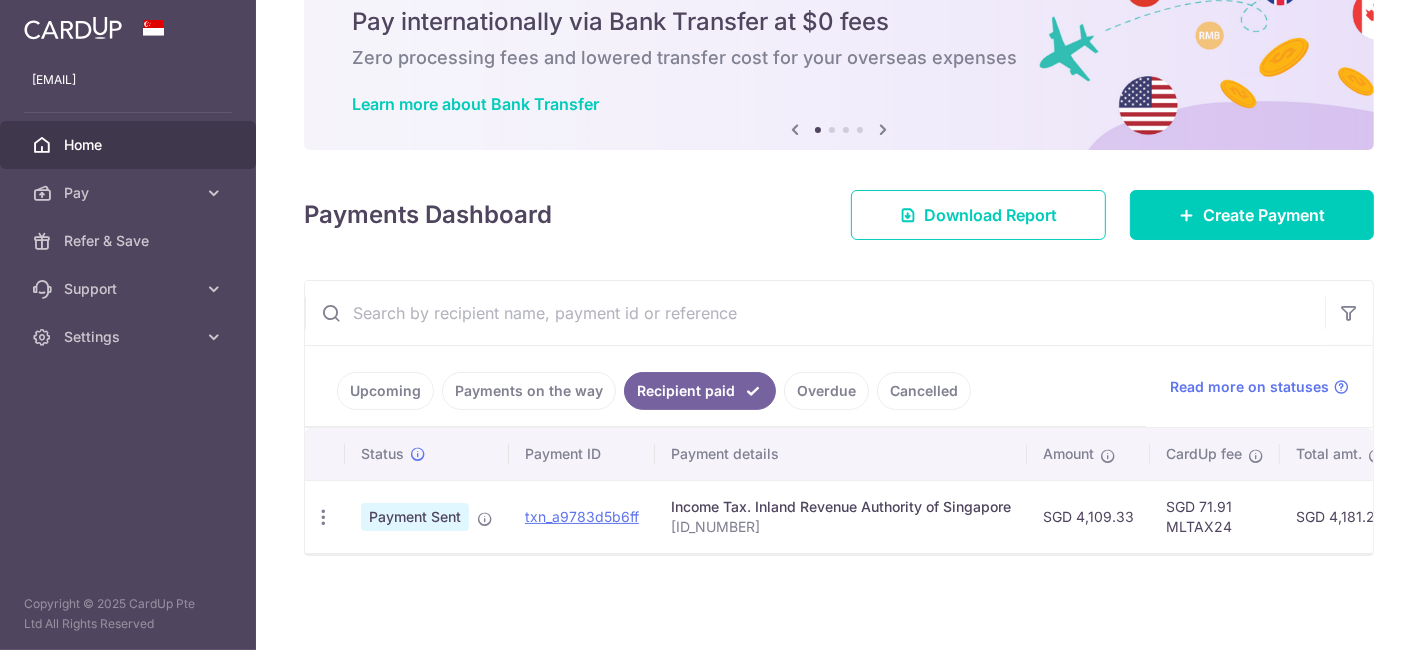 scroll, scrollTop: 89, scrollLeft: 0, axis: vertical 